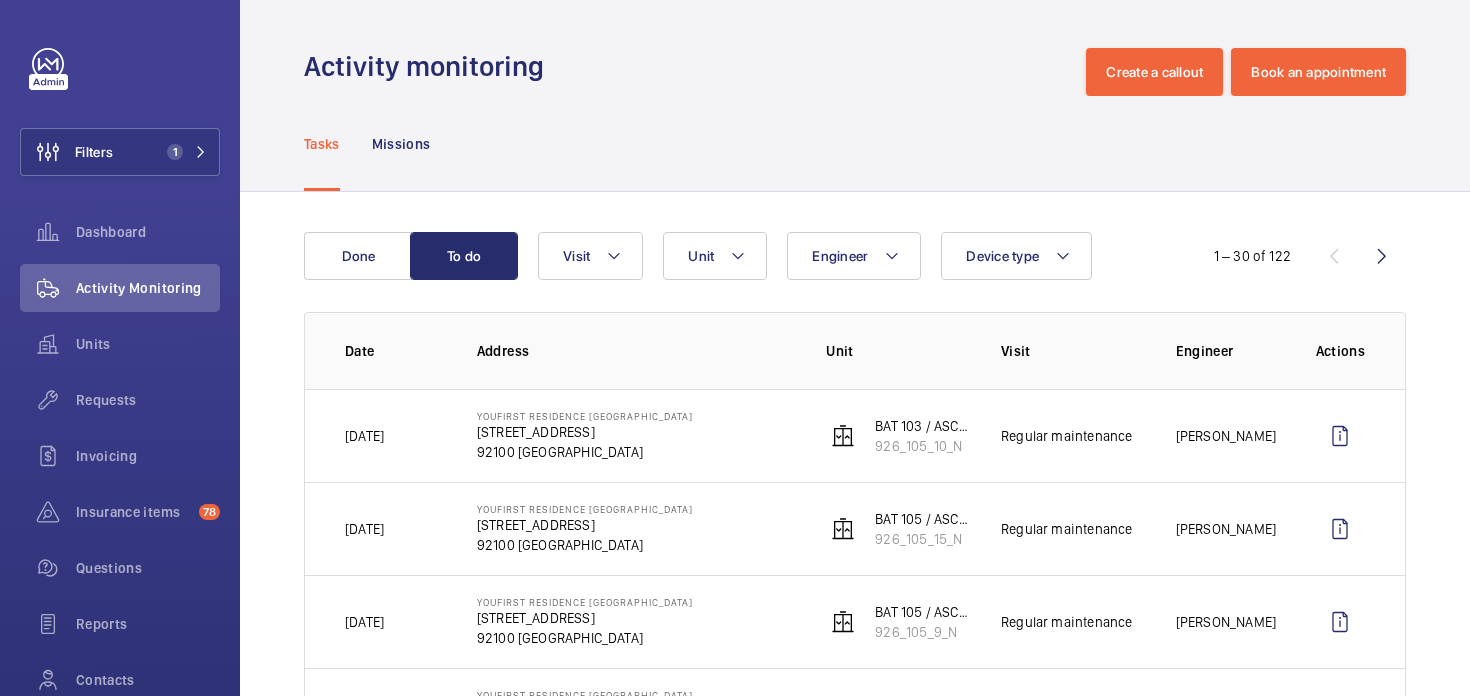 scroll, scrollTop: 0, scrollLeft: 0, axis: both 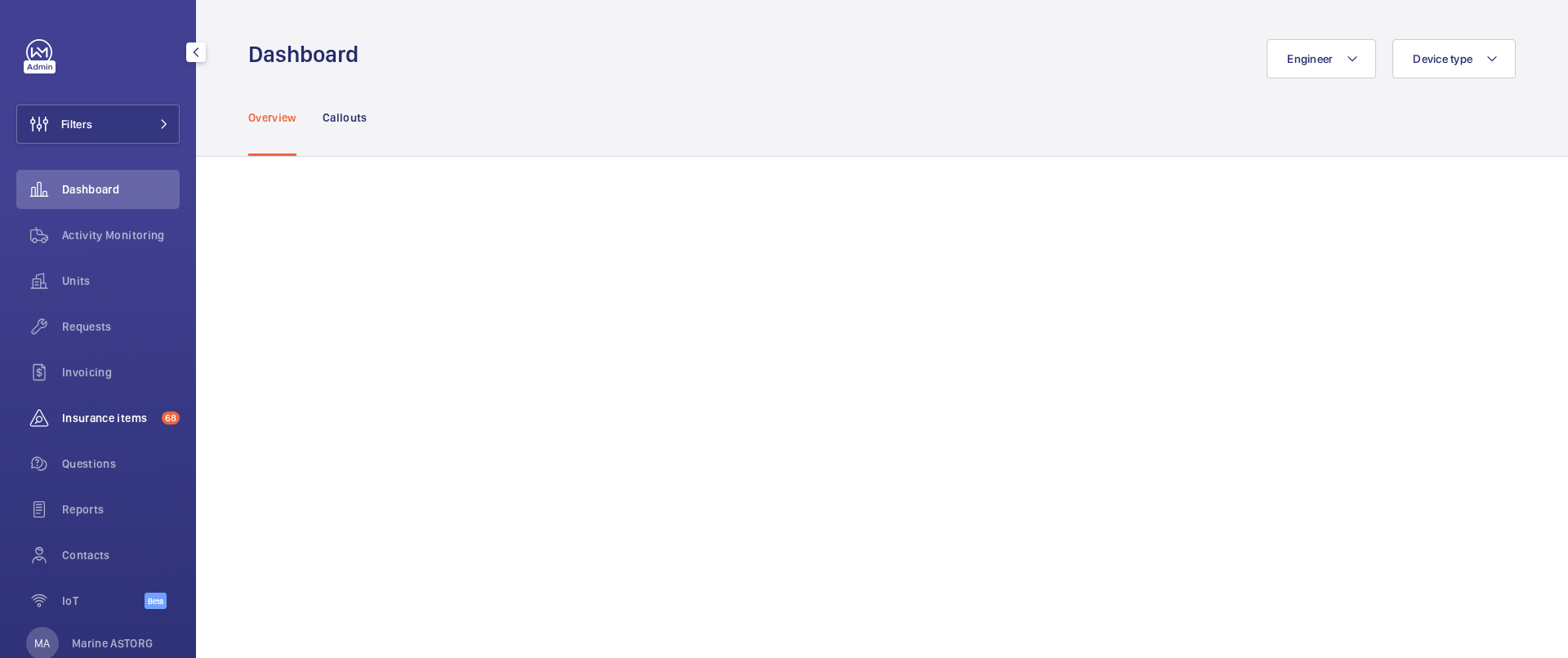 click on "Insurance items" 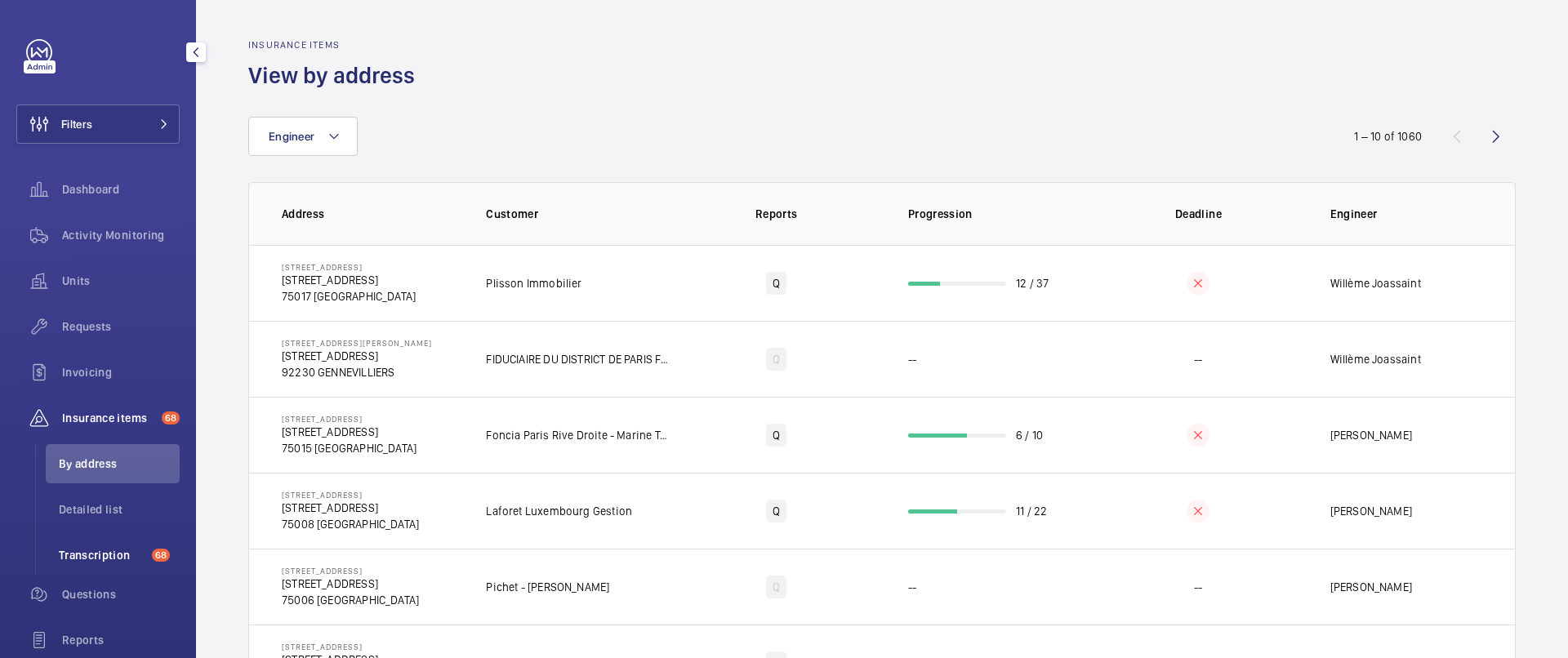 click on "Transcription" 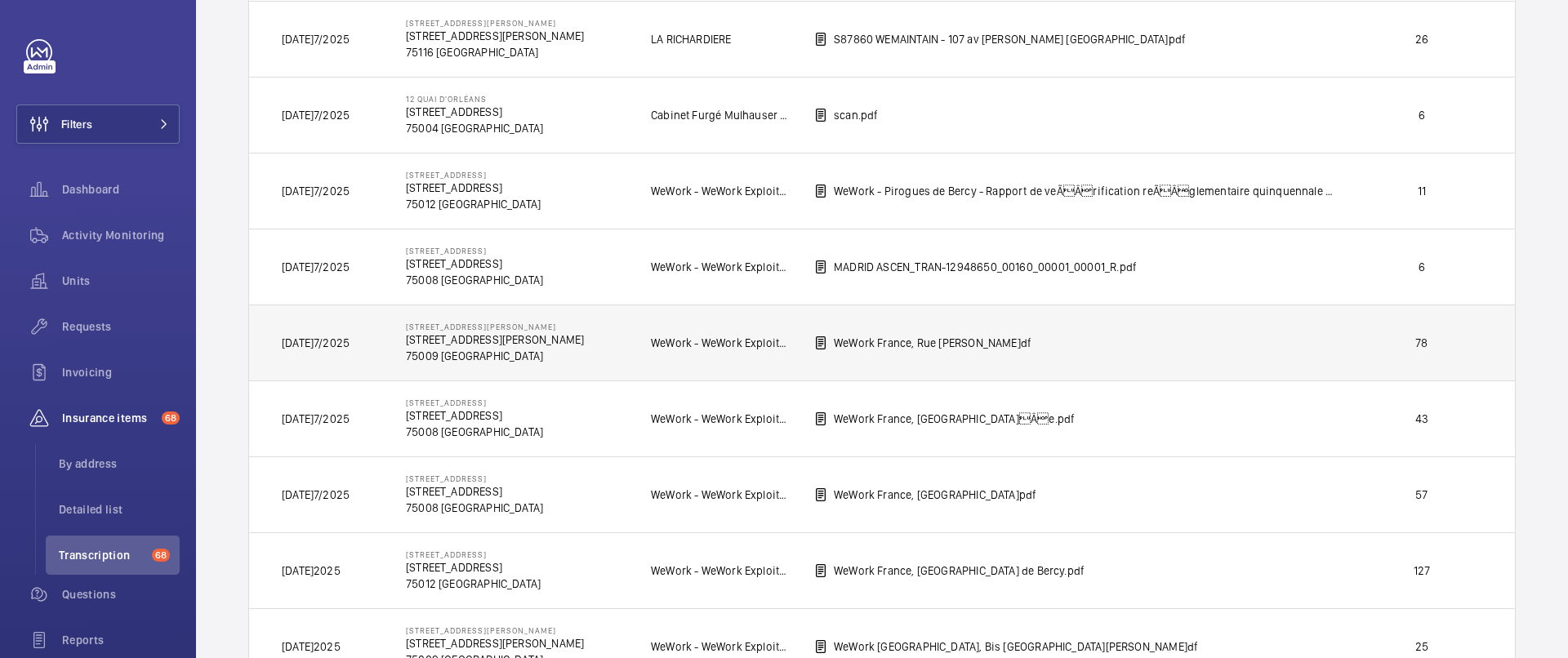 scroll, scrollTop: 4121, scrollLeft: 0, axis: vertical 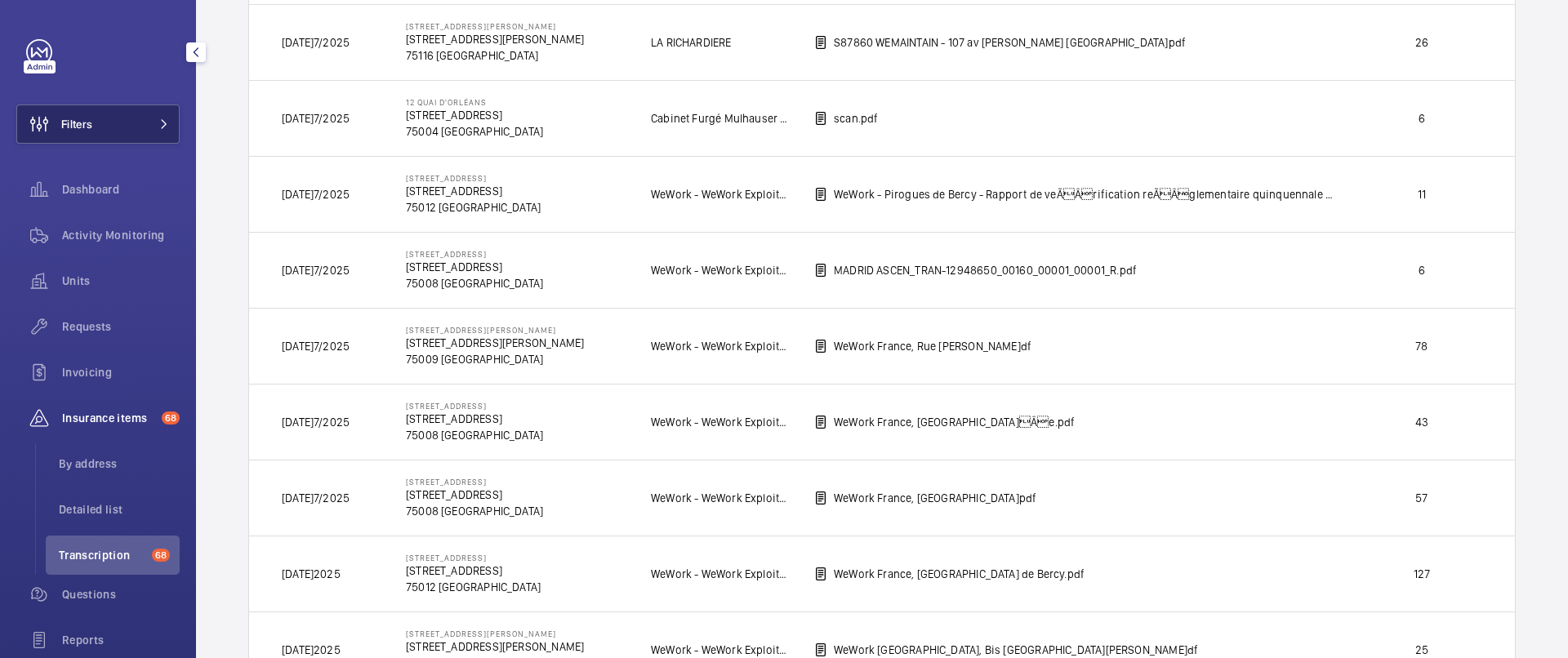 click on "Filters" 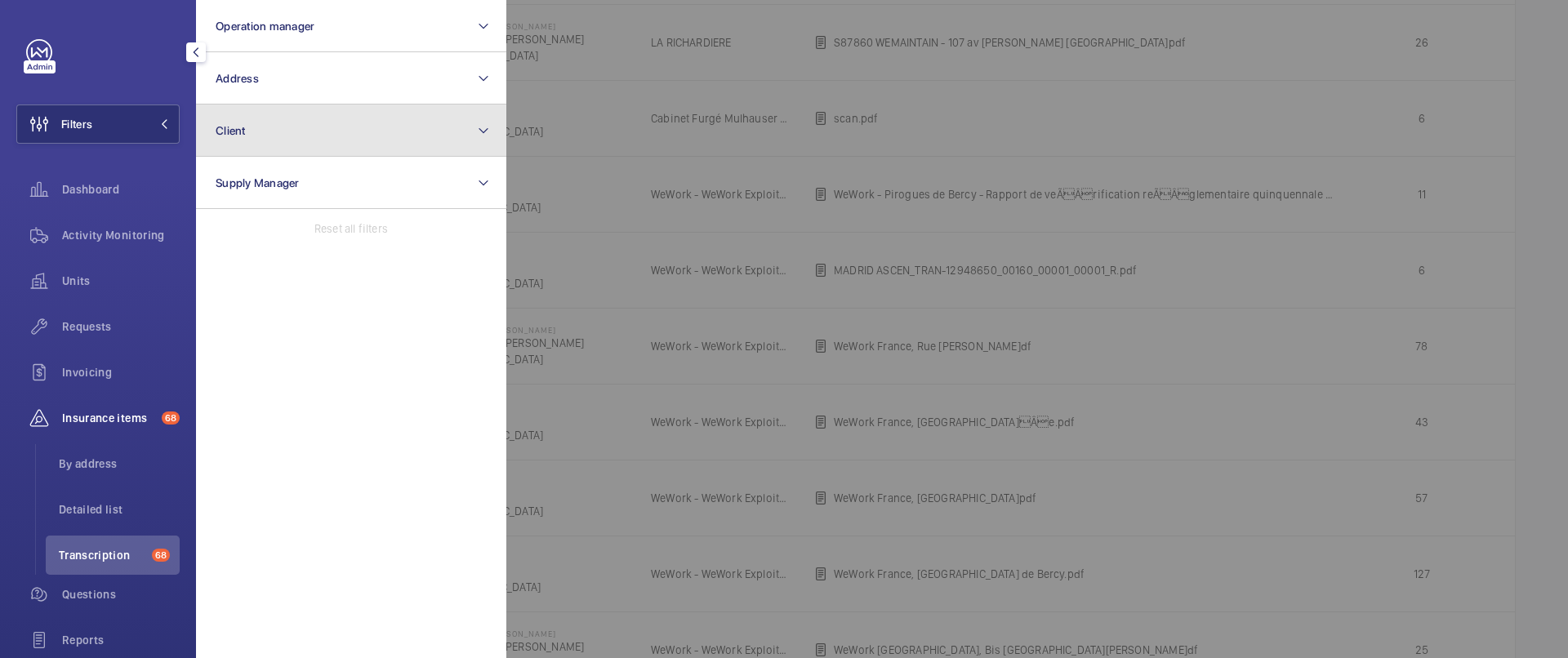 click on "Client" 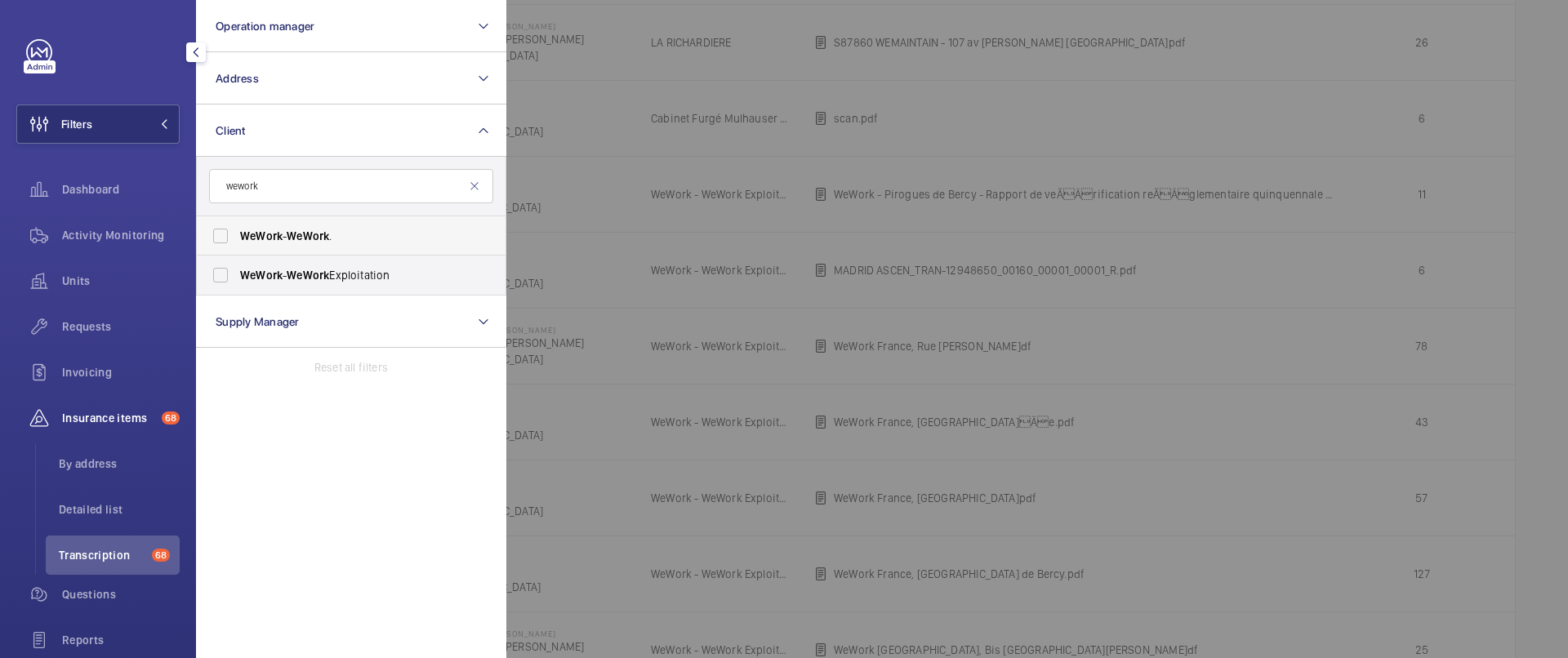 type on "wework" 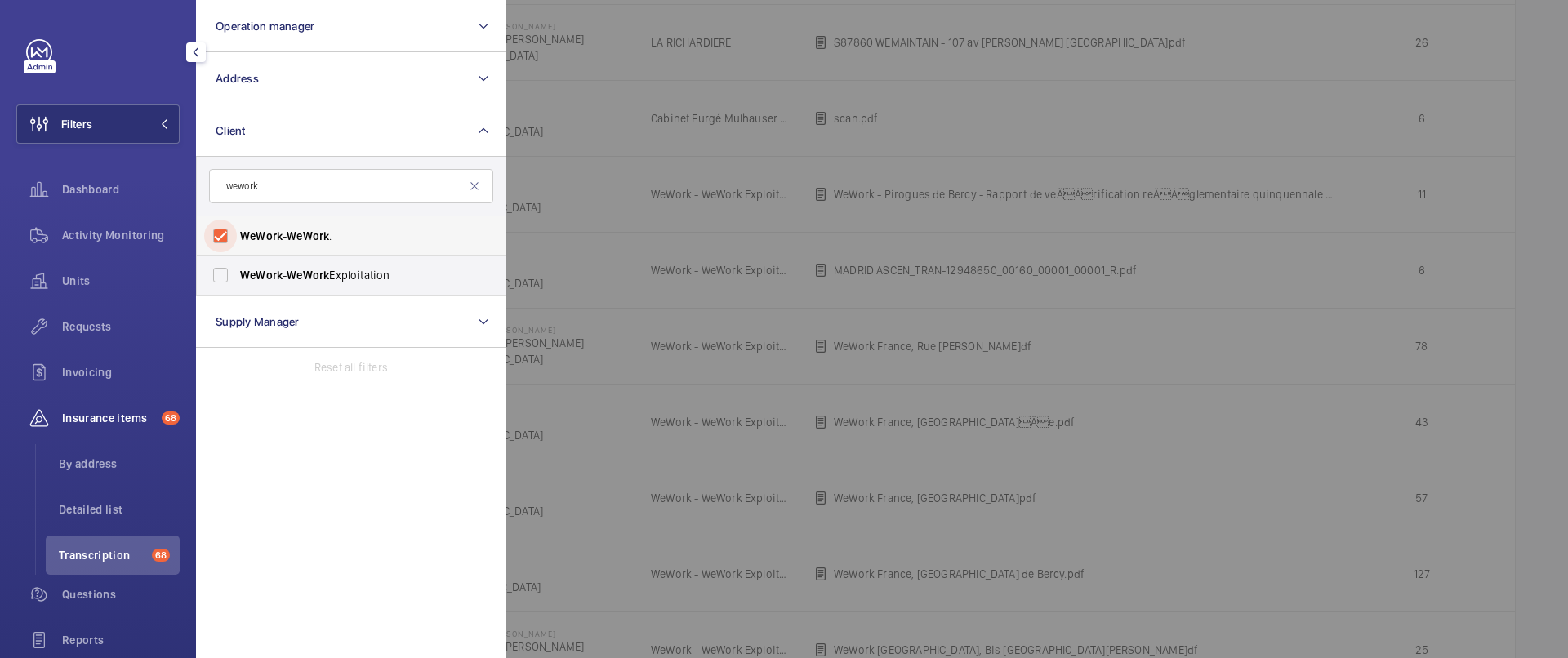 checkbox on "true" 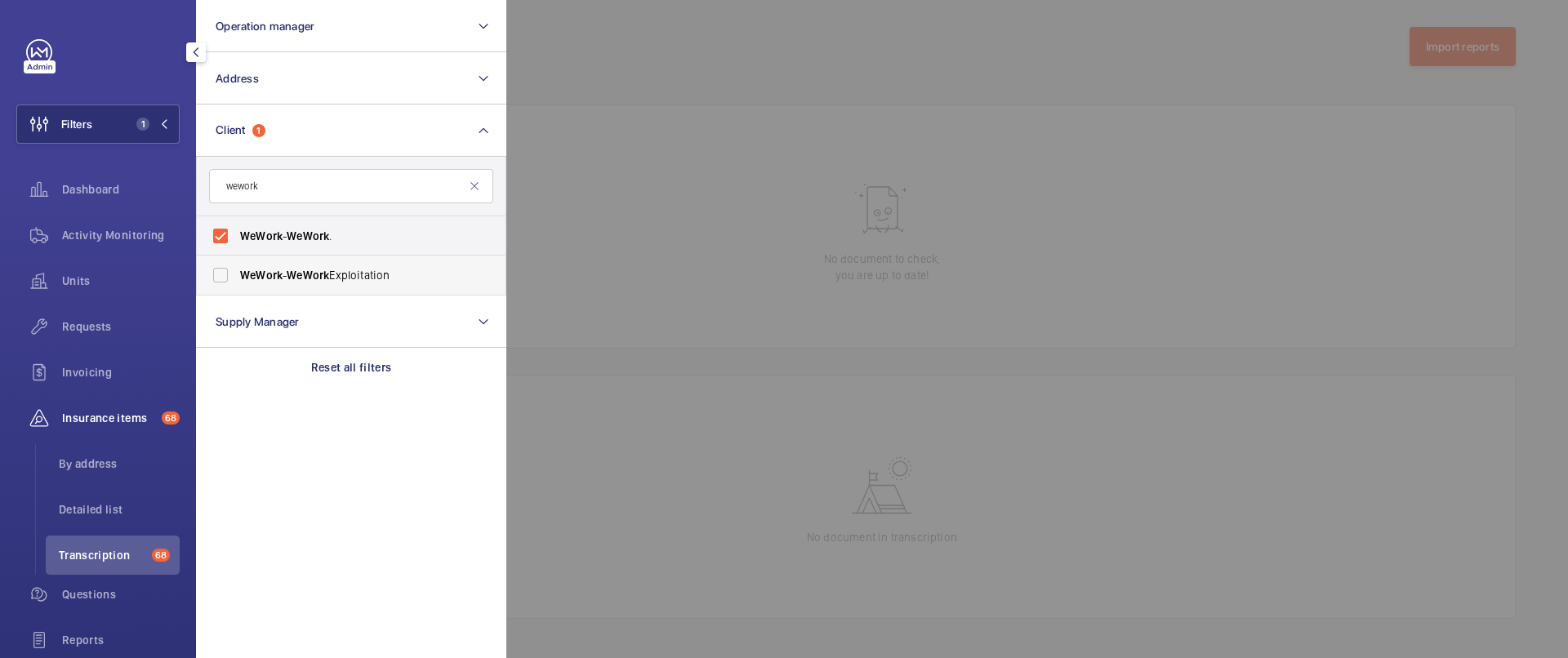 click on "WeWork  -  WeWork  Exploitation" at bounding box center (352, 275) 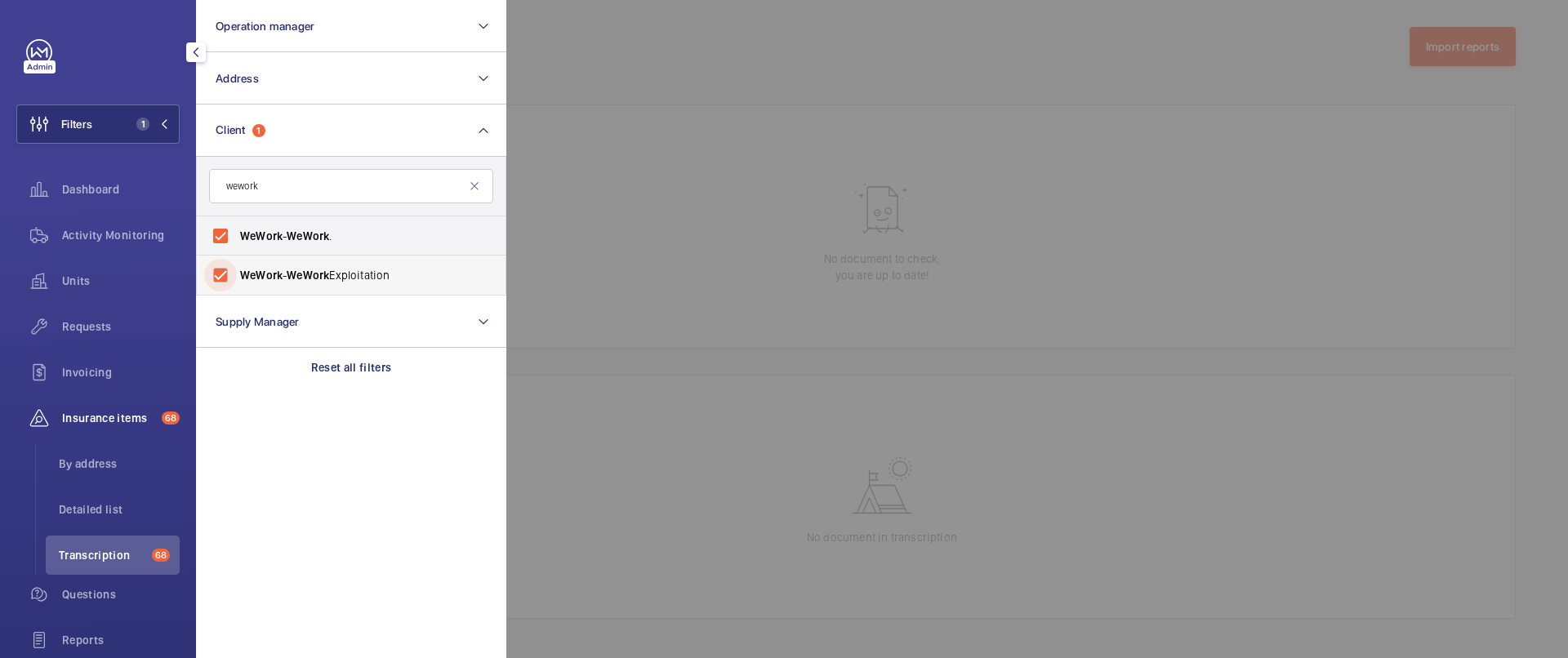 checkbox on "true" 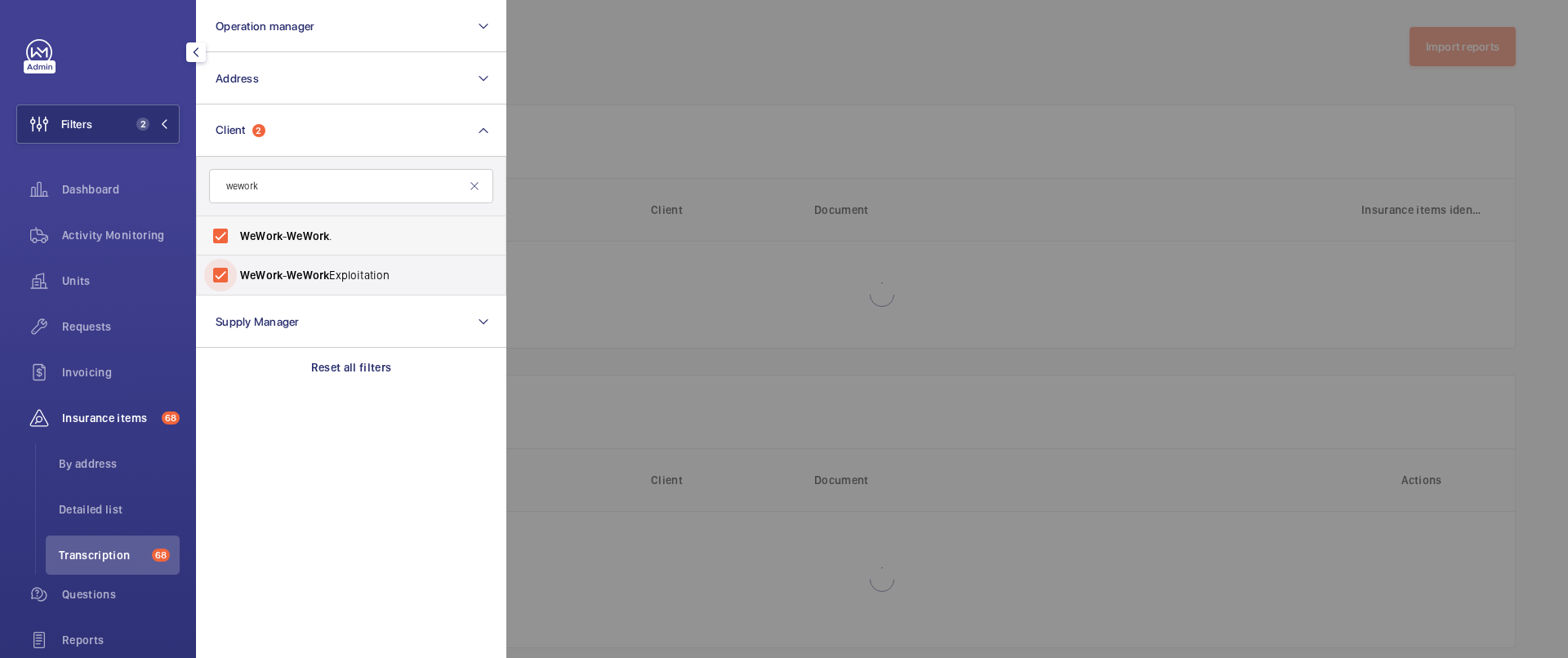 scroll, scrollTop: 665, scrollLeft: 0, axis: vertical 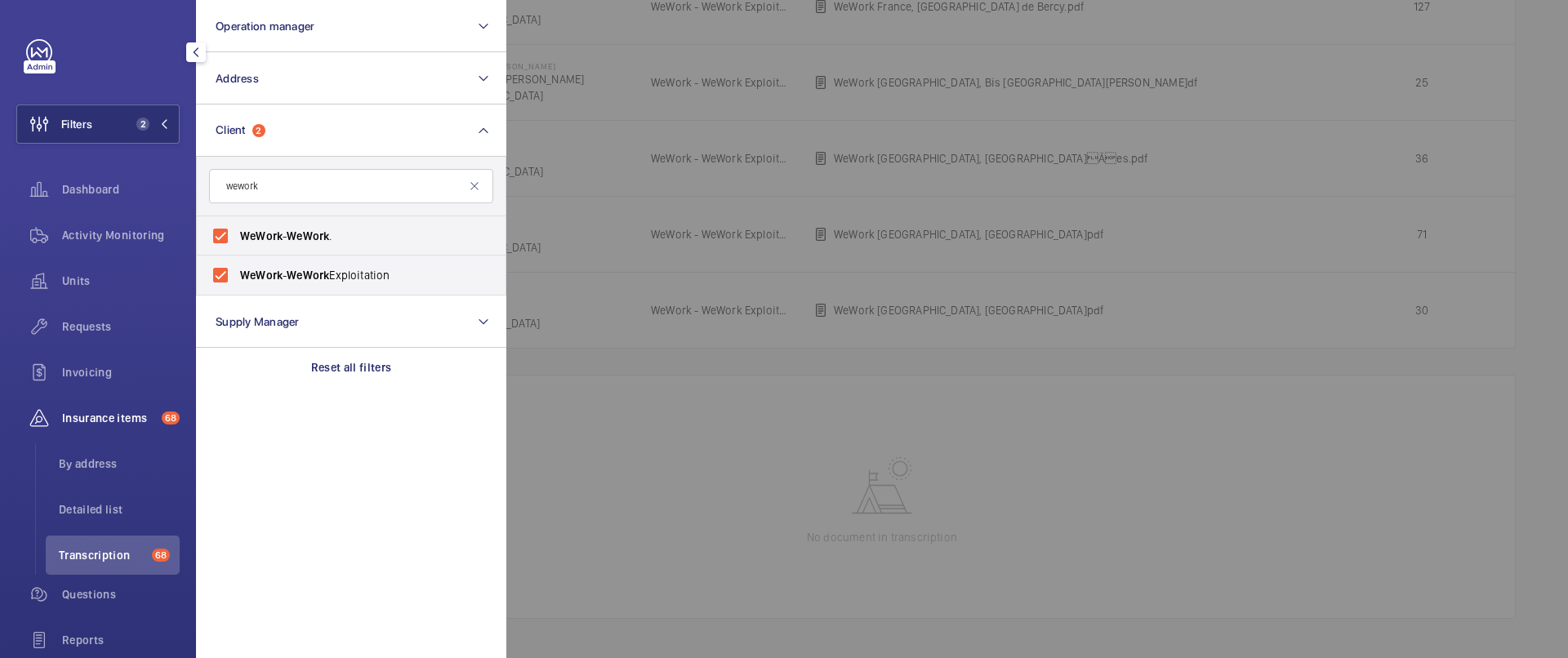 click 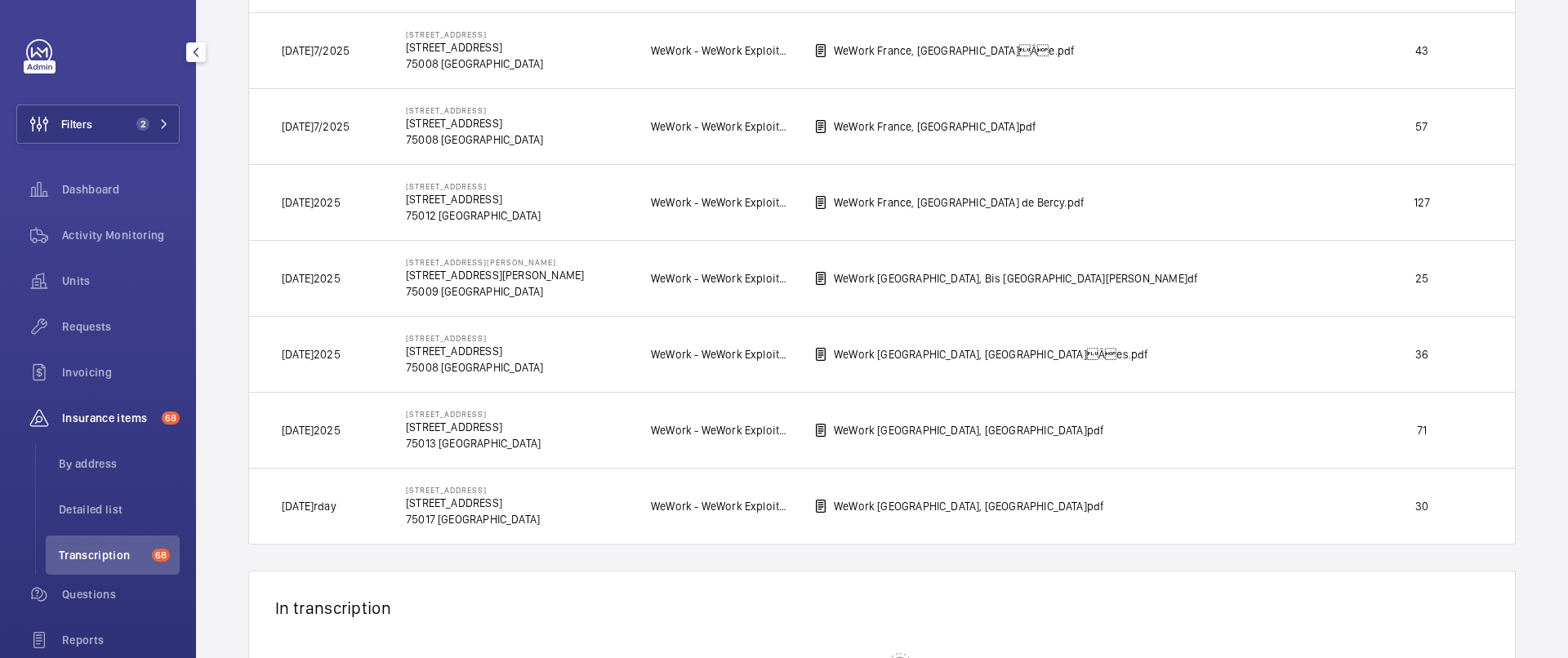 scroll, scrollTop: 334, scrollLeft: 0, axis: vertical 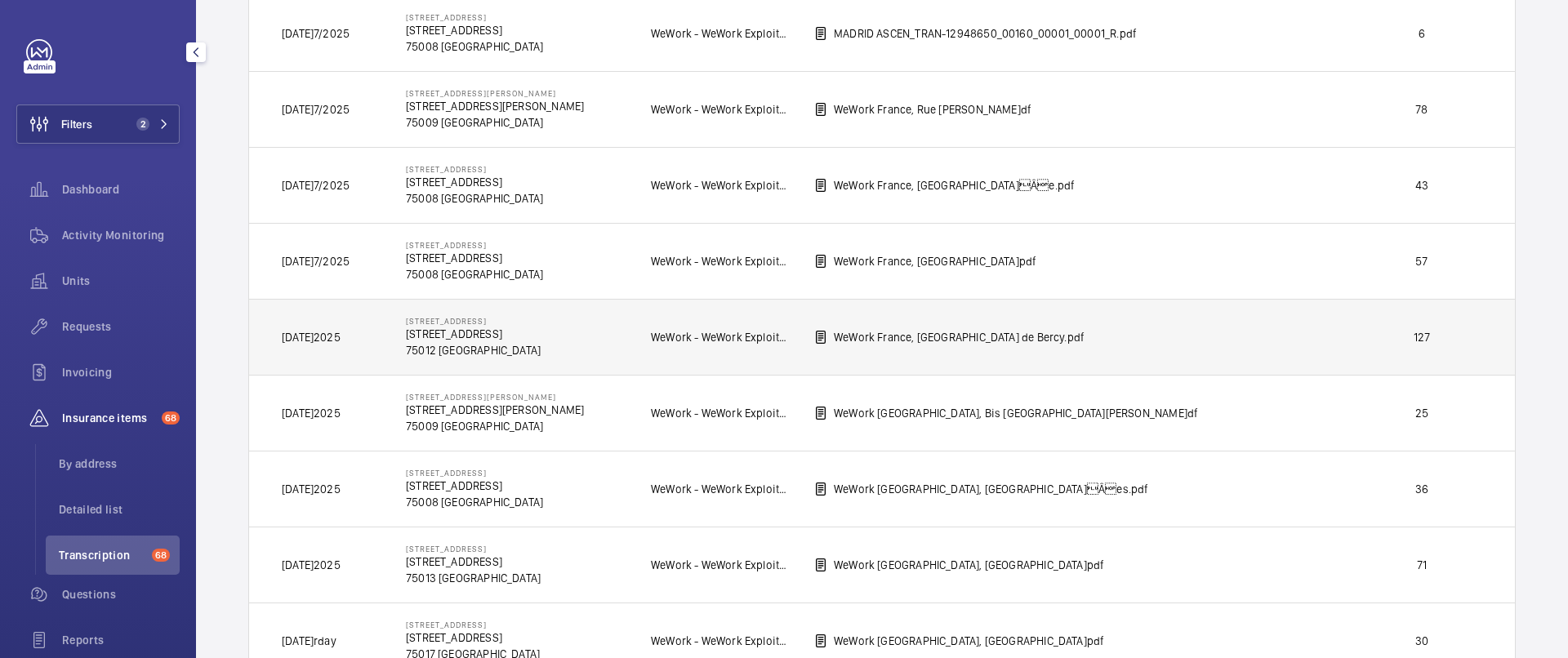 click on "WeWork - WeWork Exploitation" 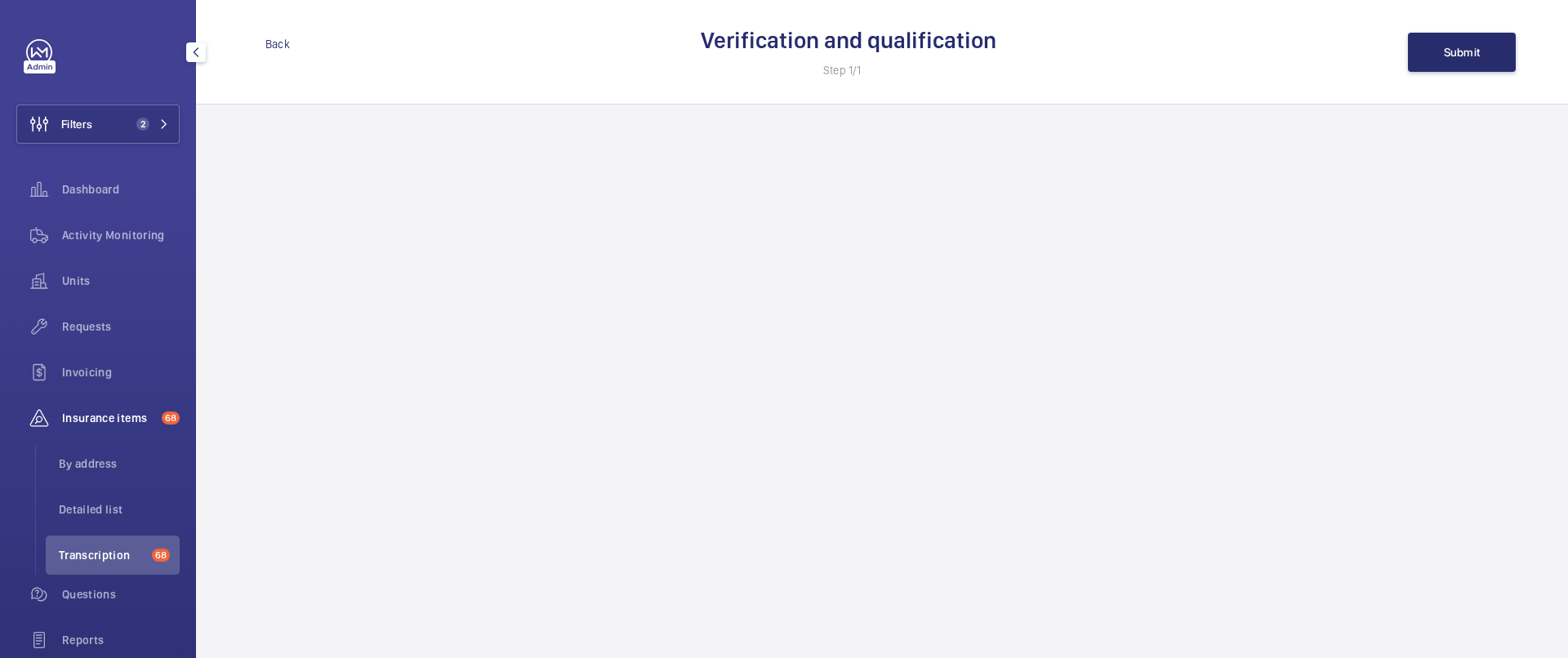 scroll, scrollTop: 0, scrollLeft: 0, axis: both 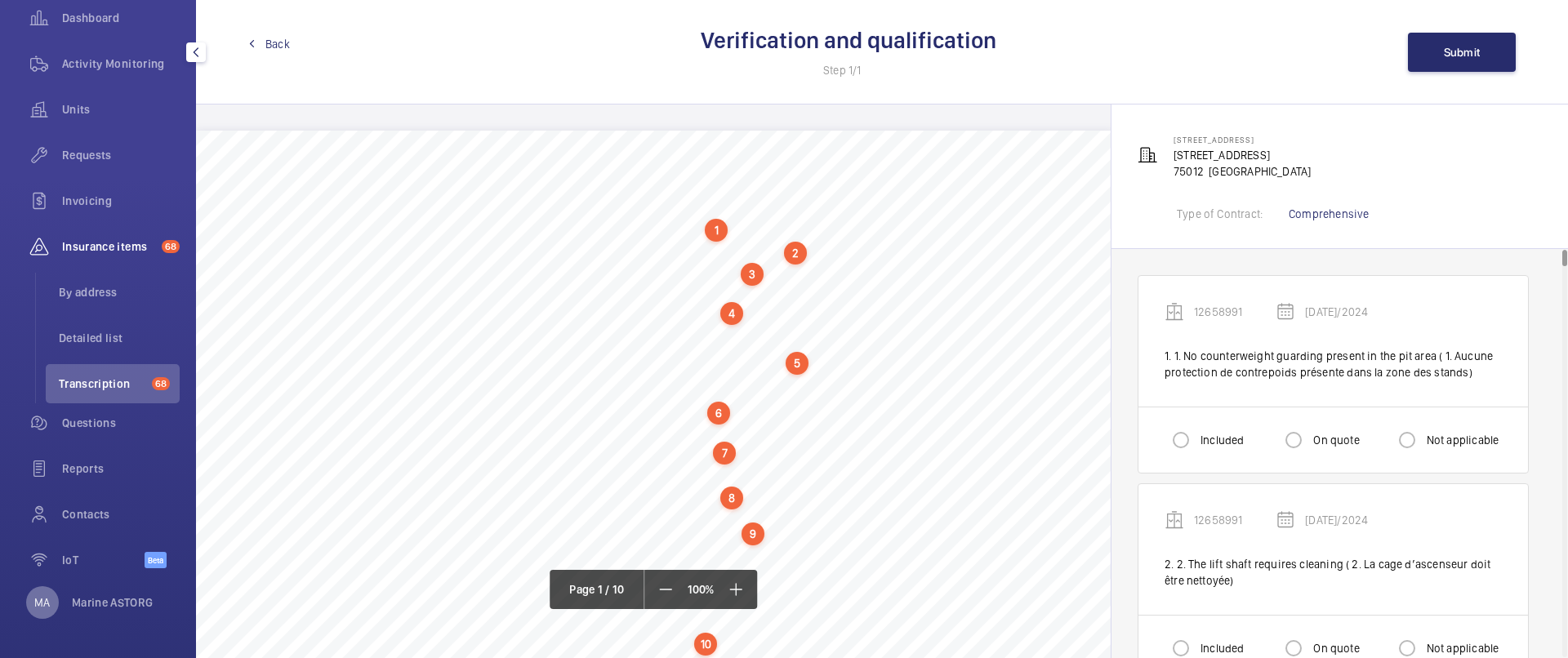 click on "MA" 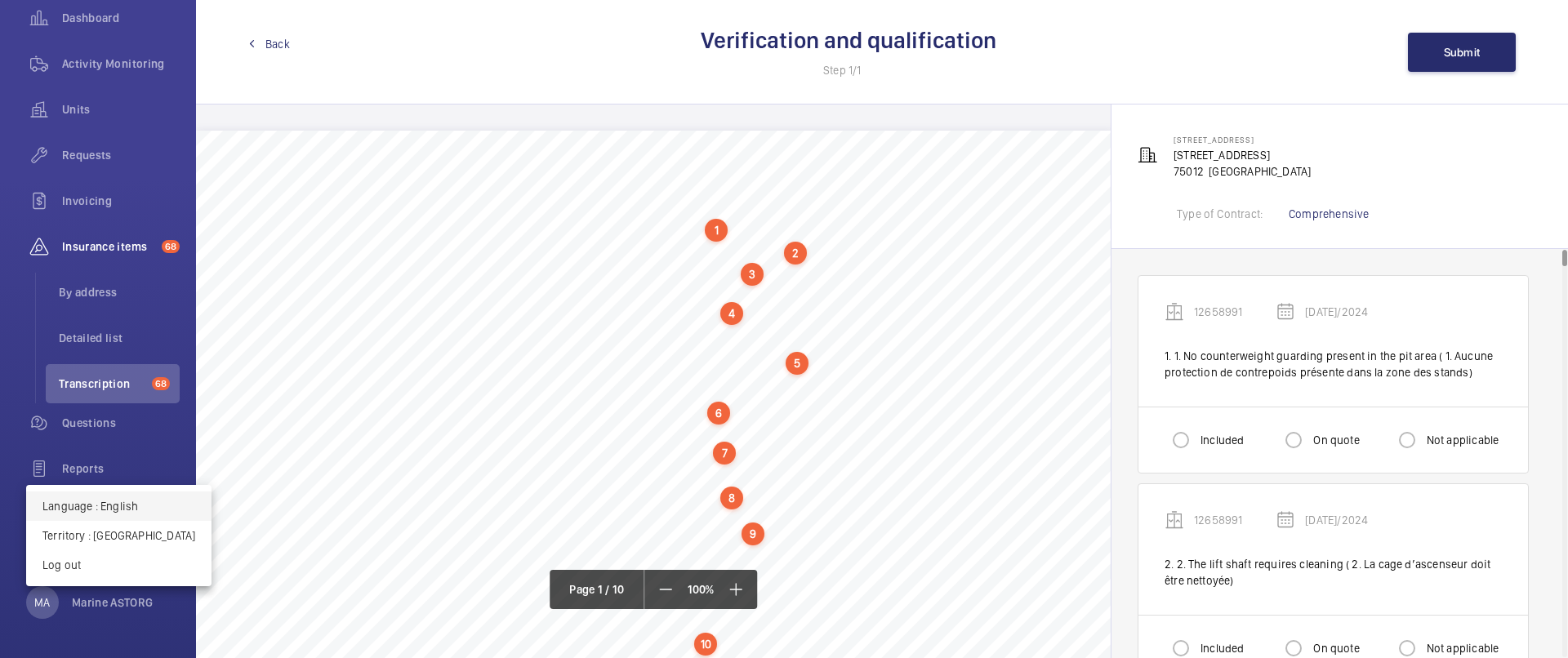 click on "Language : English" at bounding box center [118, 506] 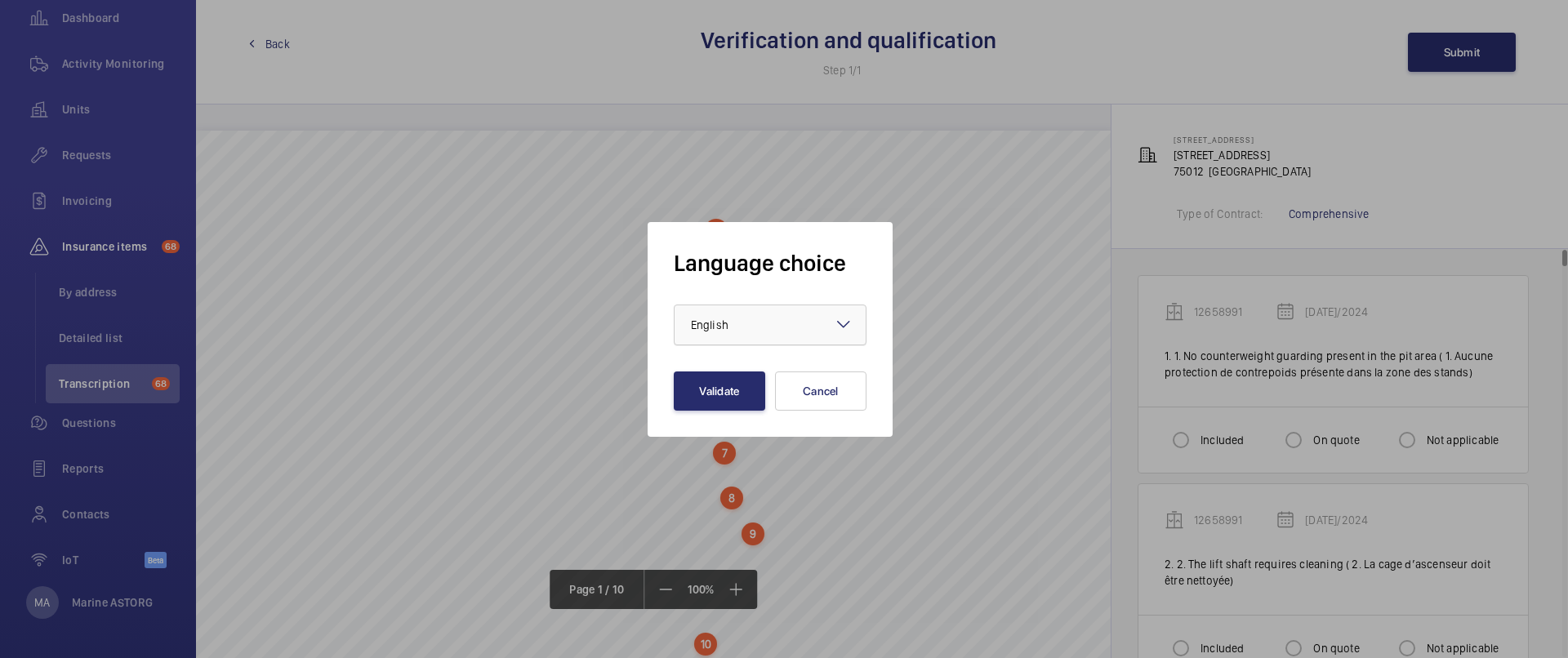click at bounding box center [770, 325] 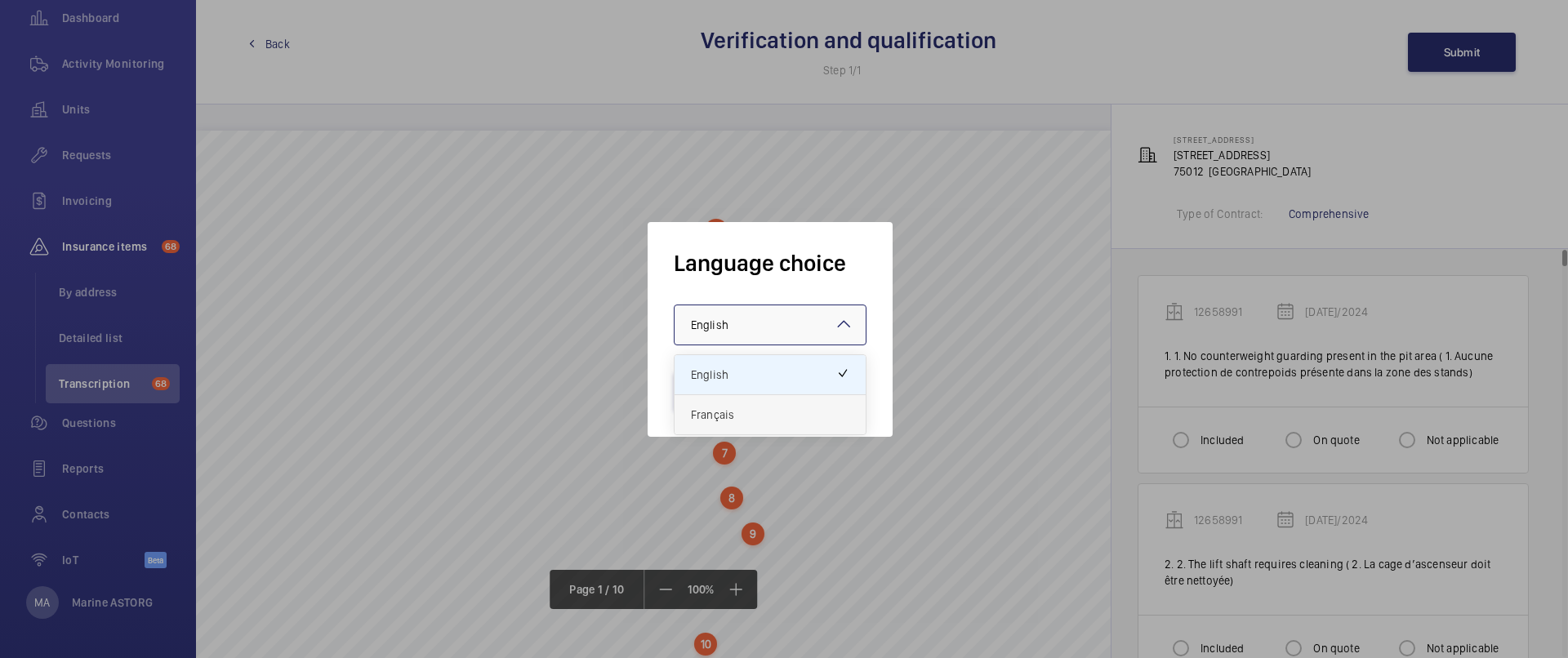 click on "Français" at bounding box center [770, 415] 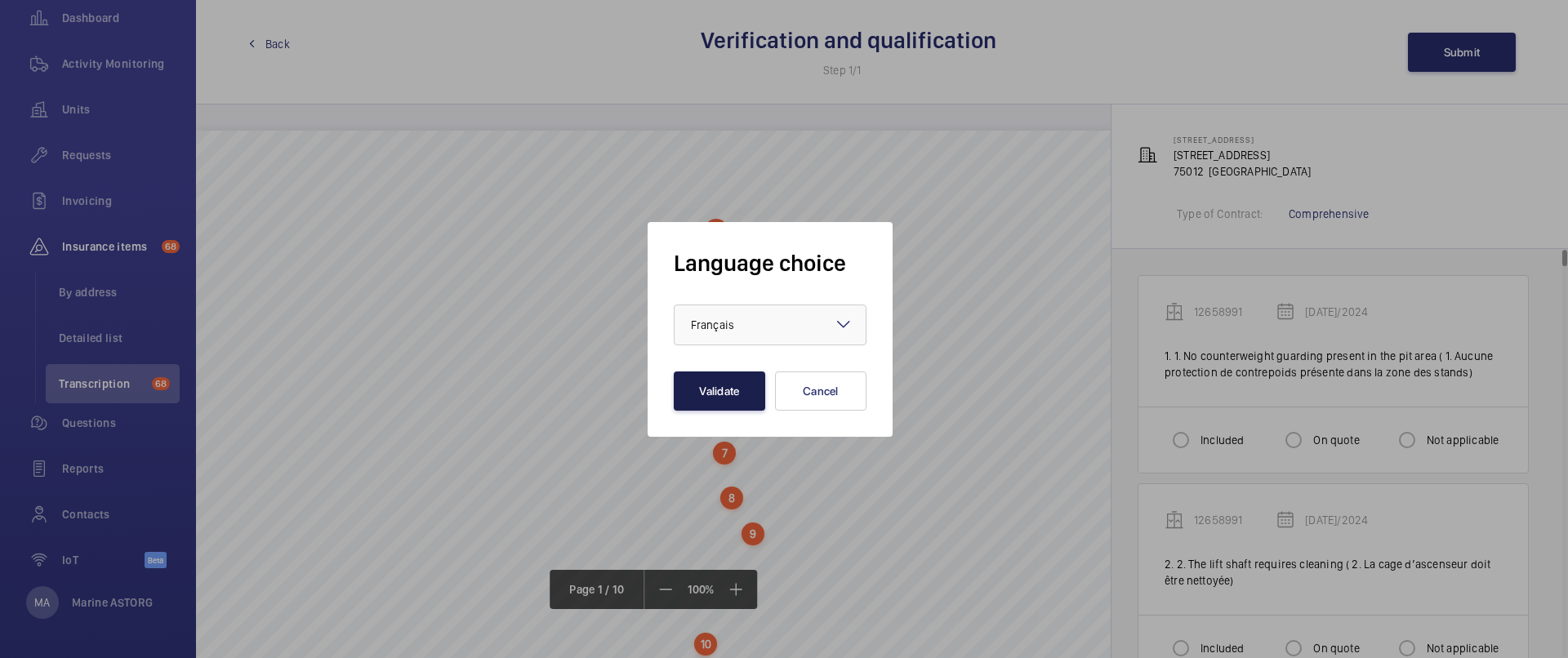 click on "Validate" at bounding box center [719, 391] 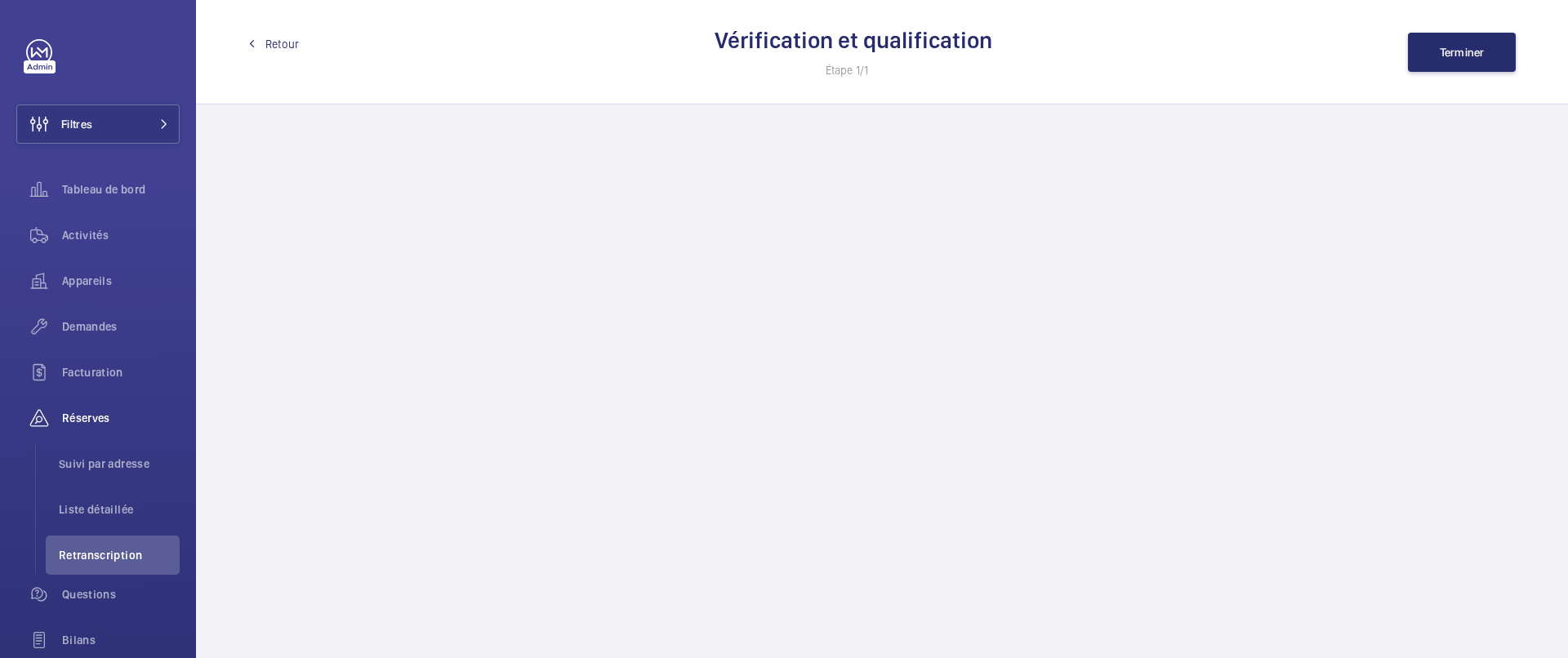 scroll, scrollTop: 0, scrollLeft: 0, axis: both 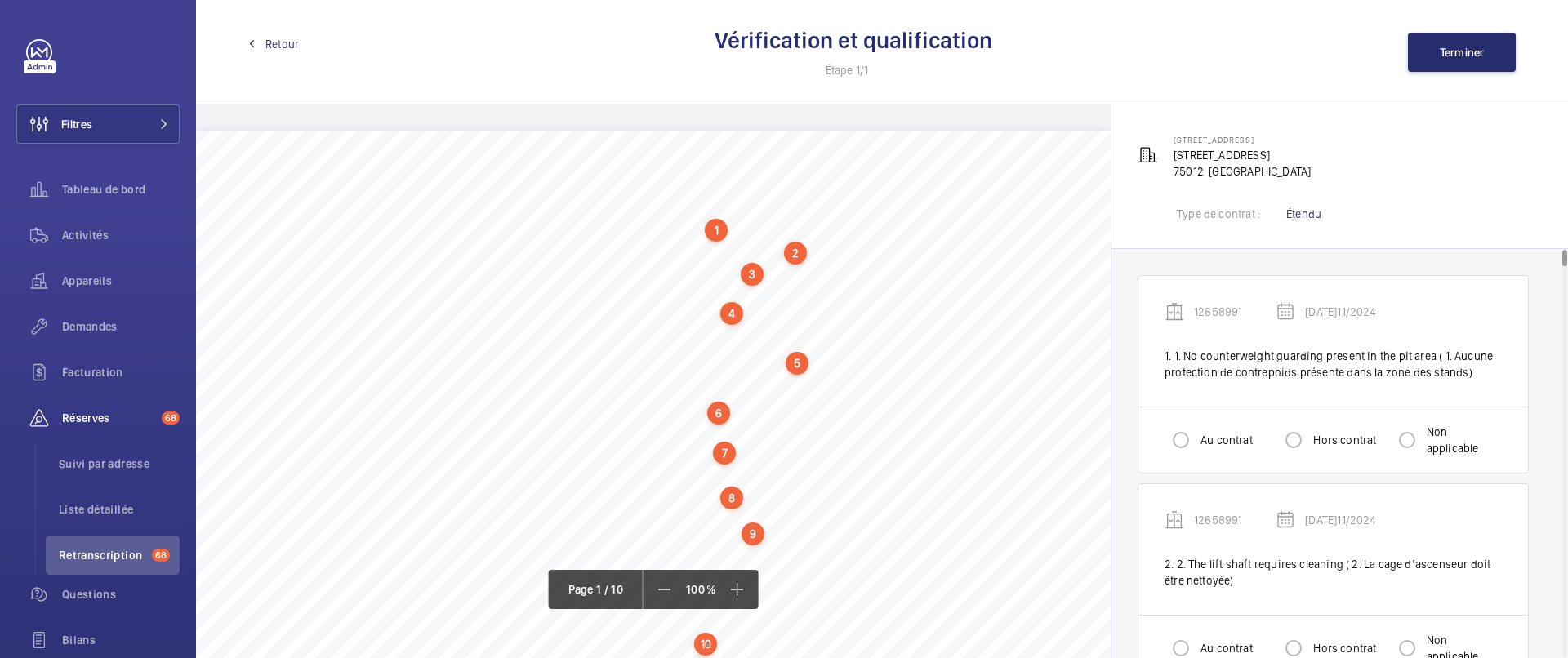 click on "Retour" 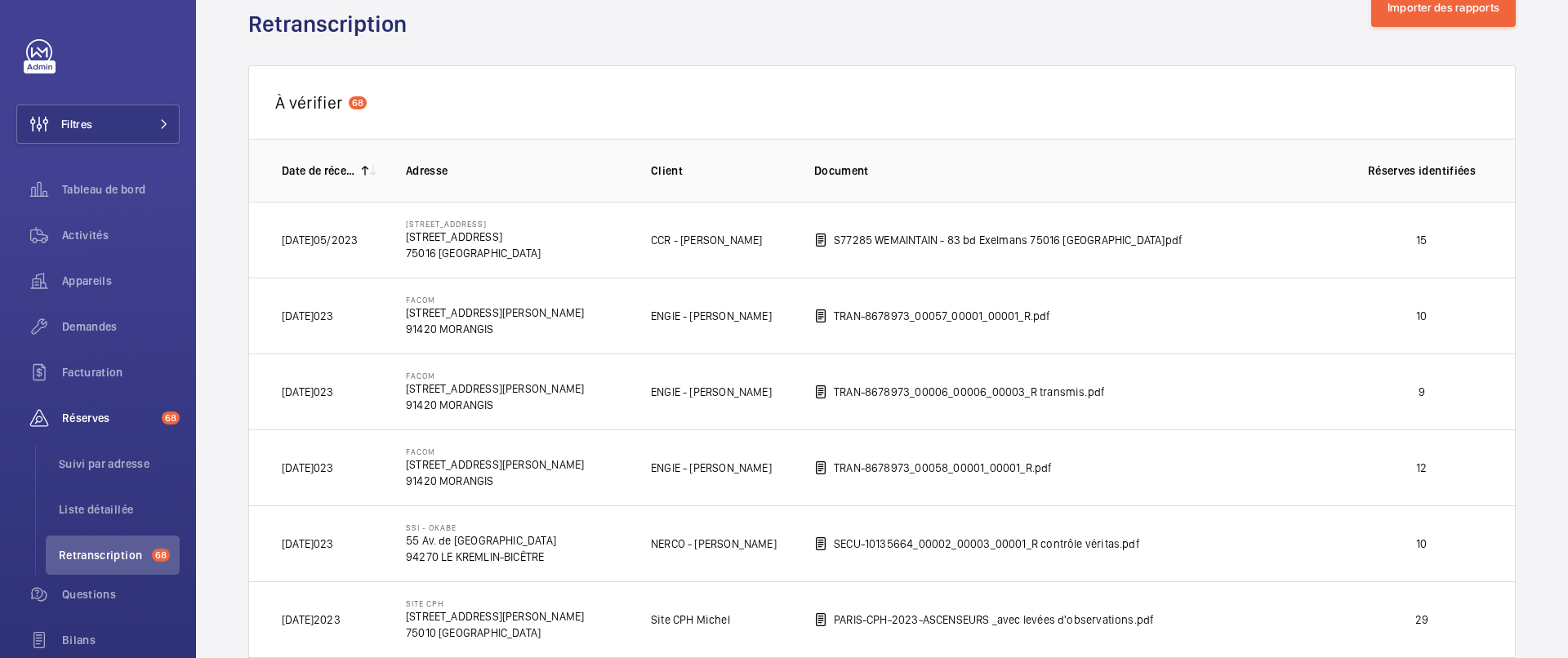 scroll, scrollTop: 57, scrollLeft: 0, axis: vertical 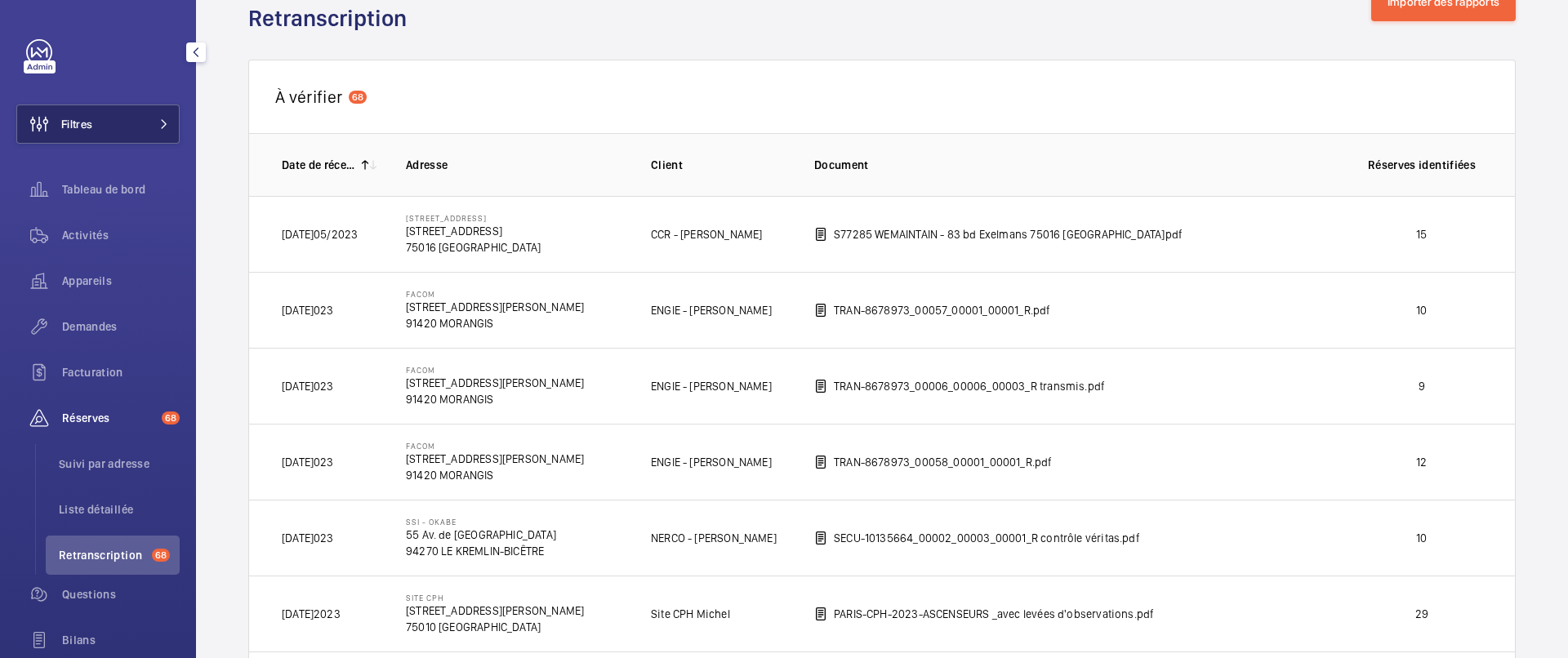click on "Filtres" 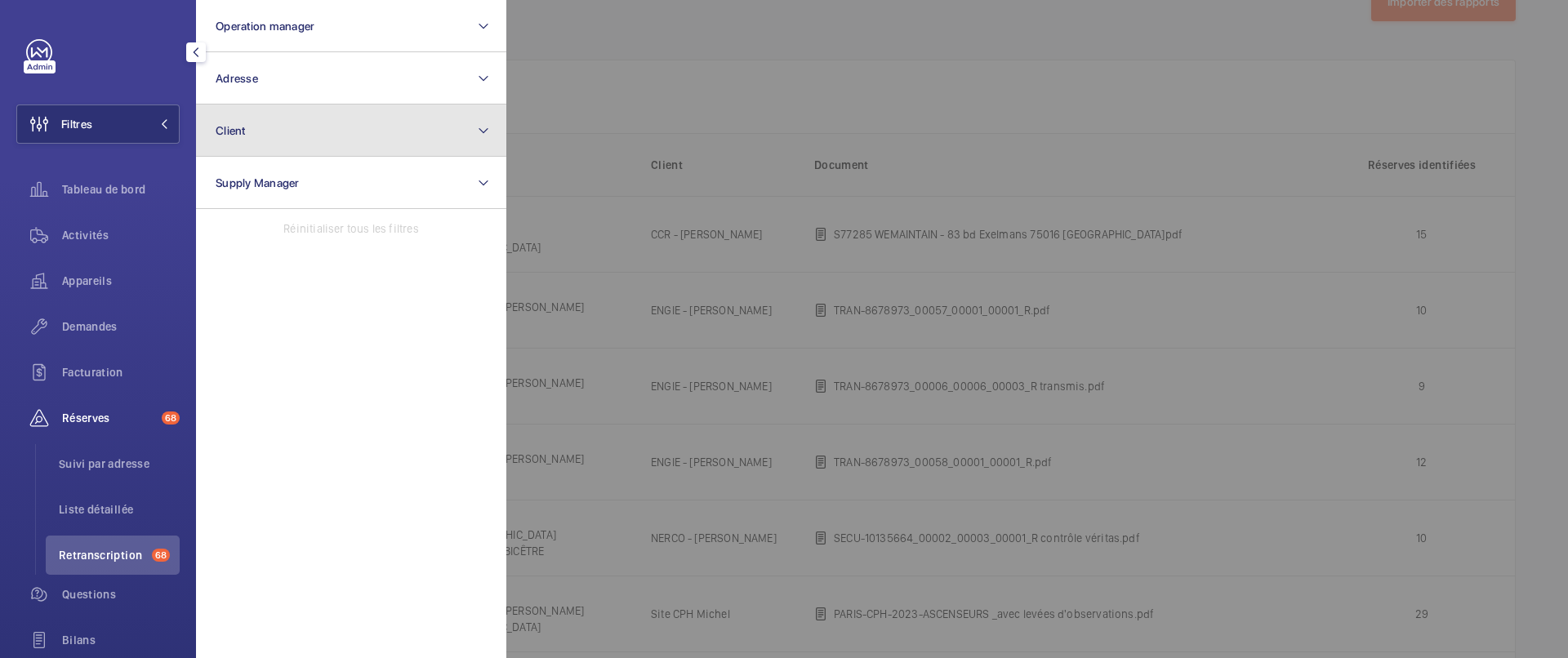 click on "Client" 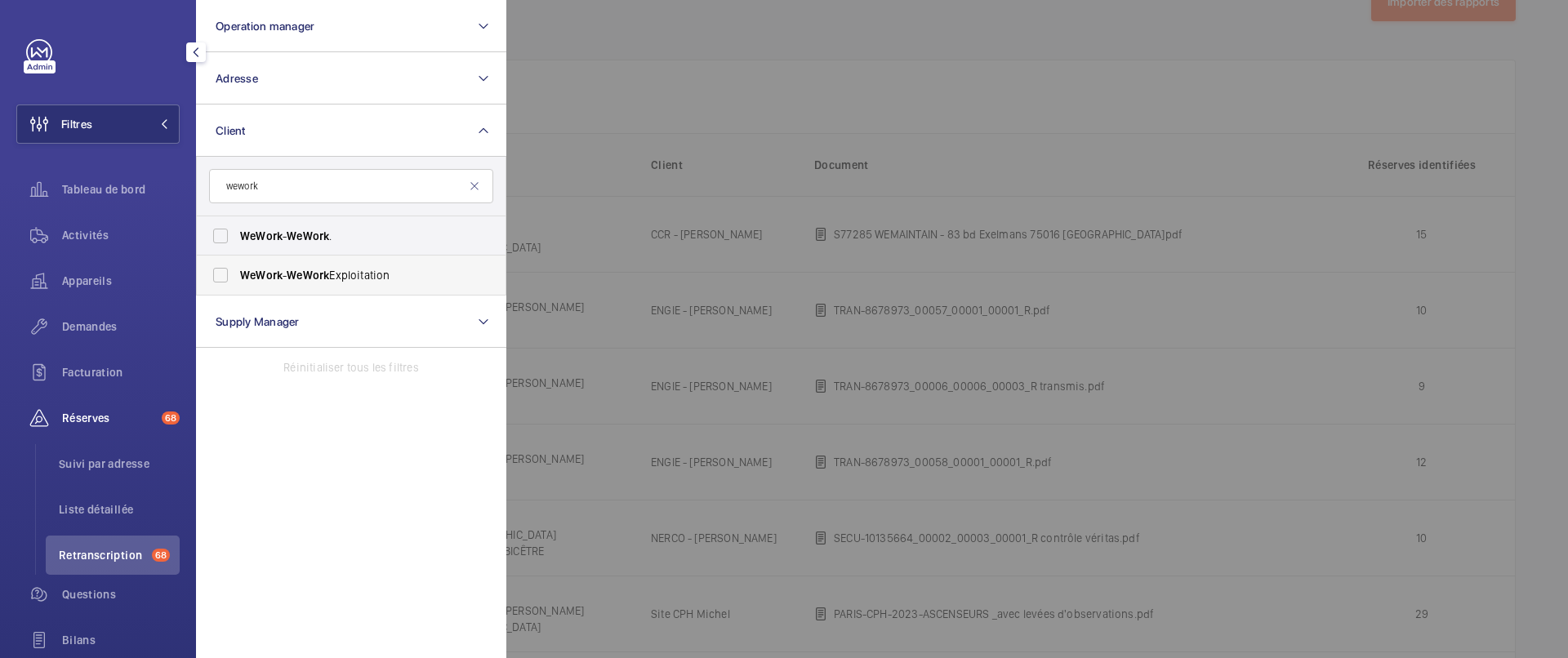 type on "wework" 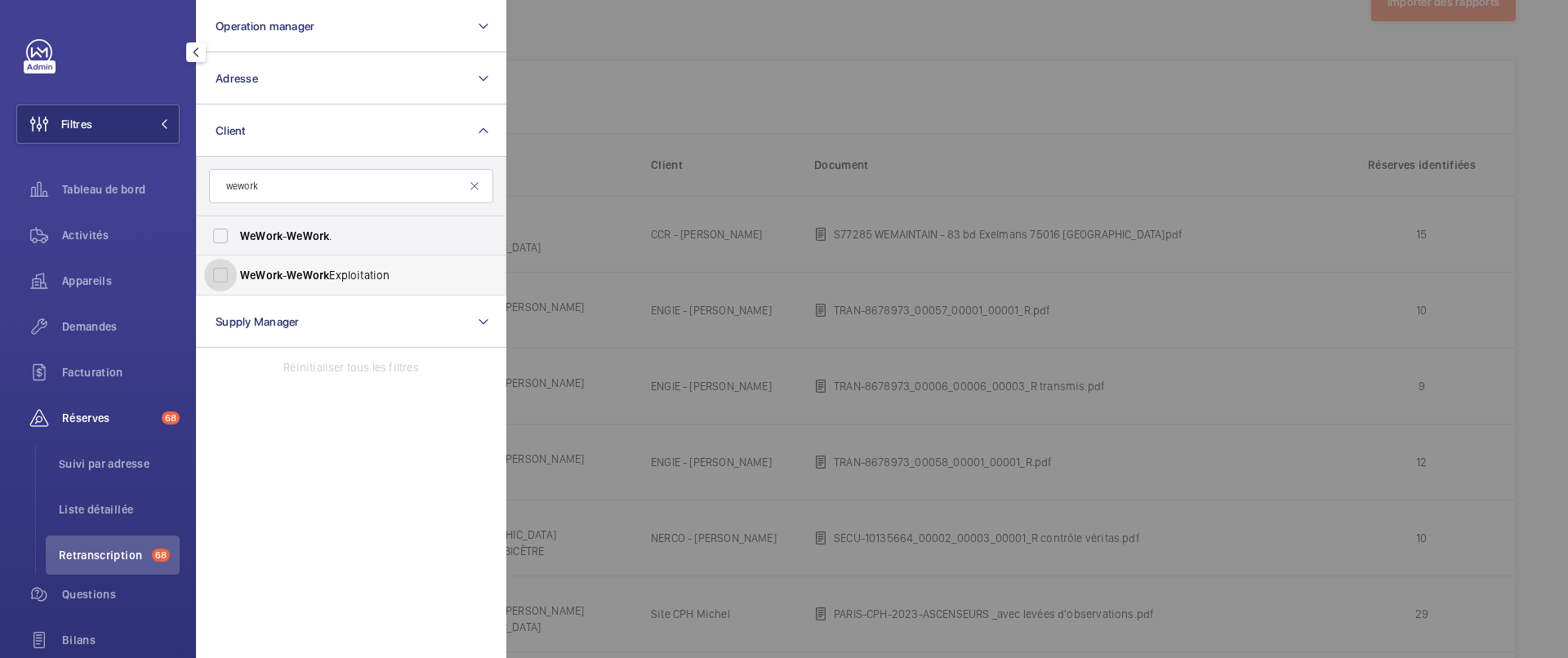 click on "WeWork  -  WeWork  Exploitation" at bounding box center (220, 275) 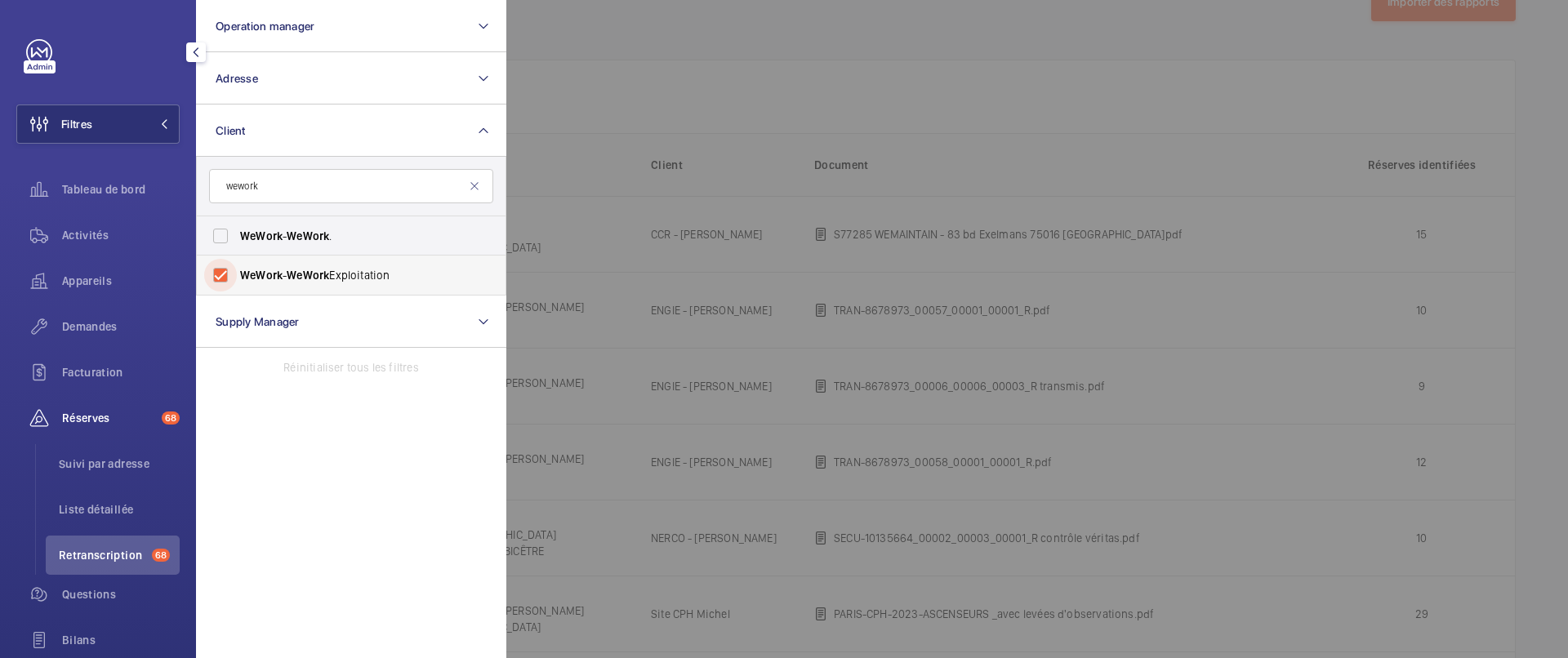 checkbox on "true" 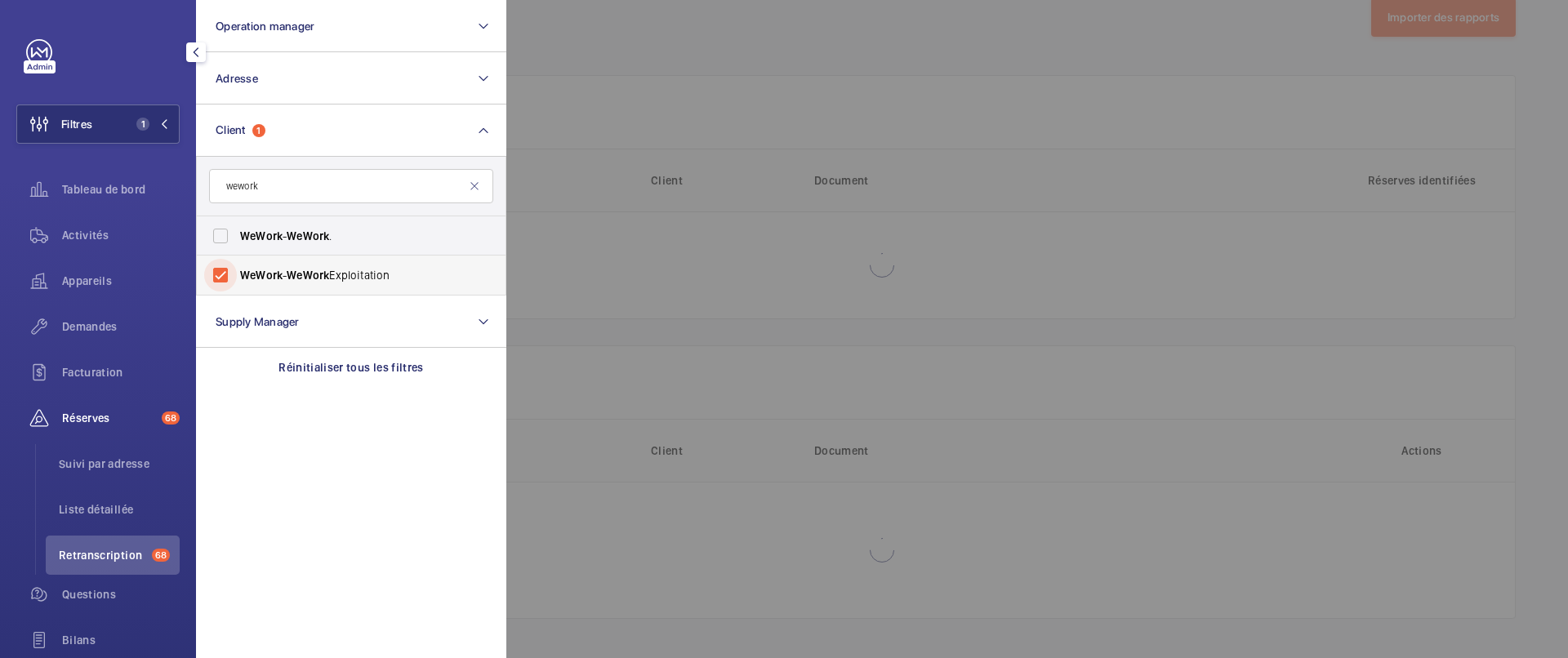 scroll, scrollTop: 57, scrollLeft: 0, axis: vertical 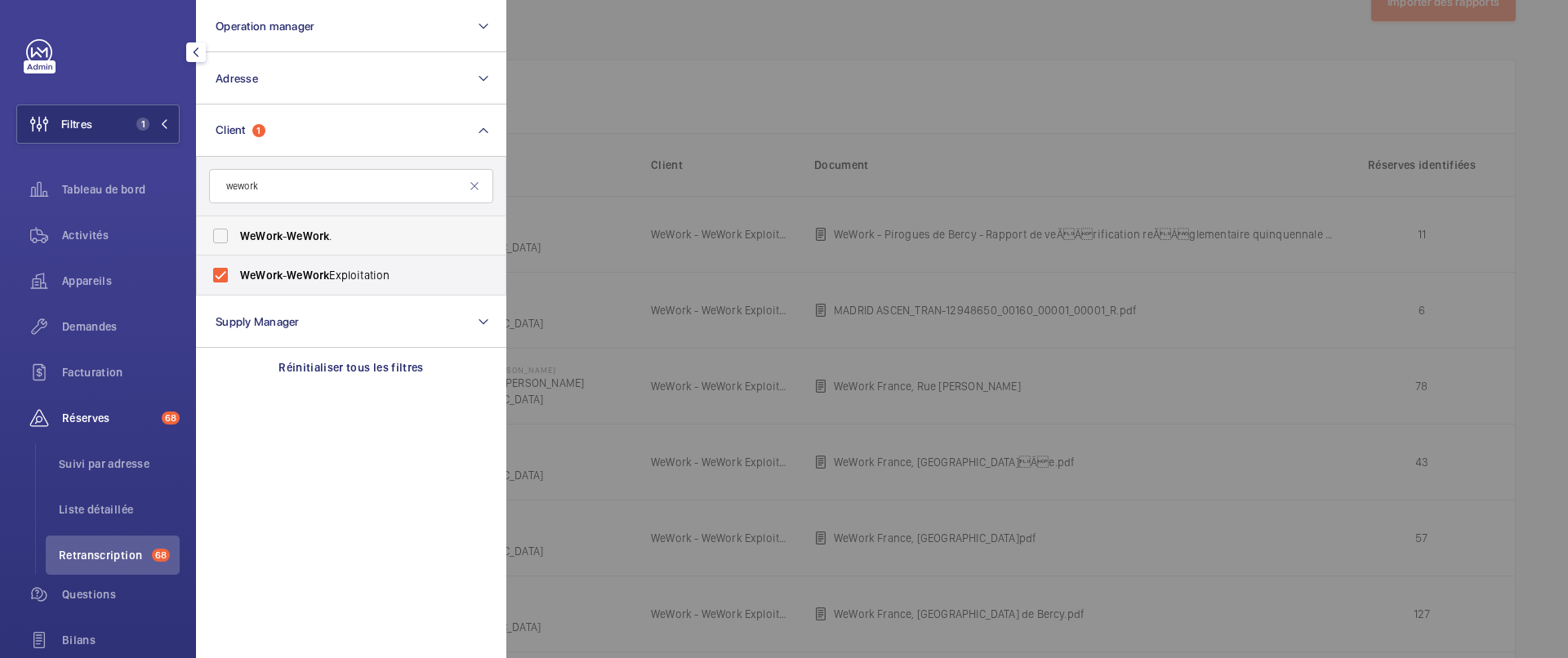 click on "WeWork" at bounding box center (261, 236) 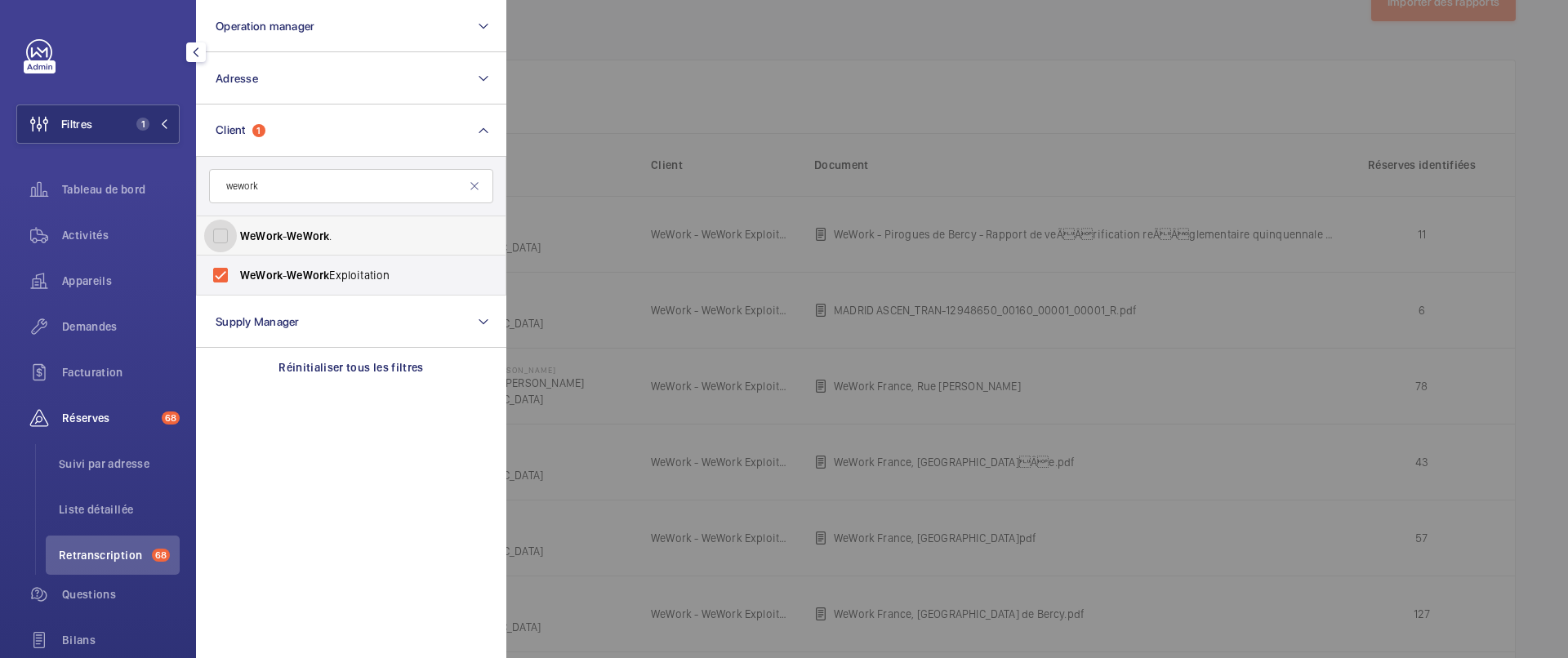 click on "WeWork  -  WeWork  ." at bounding box center [220, 236] 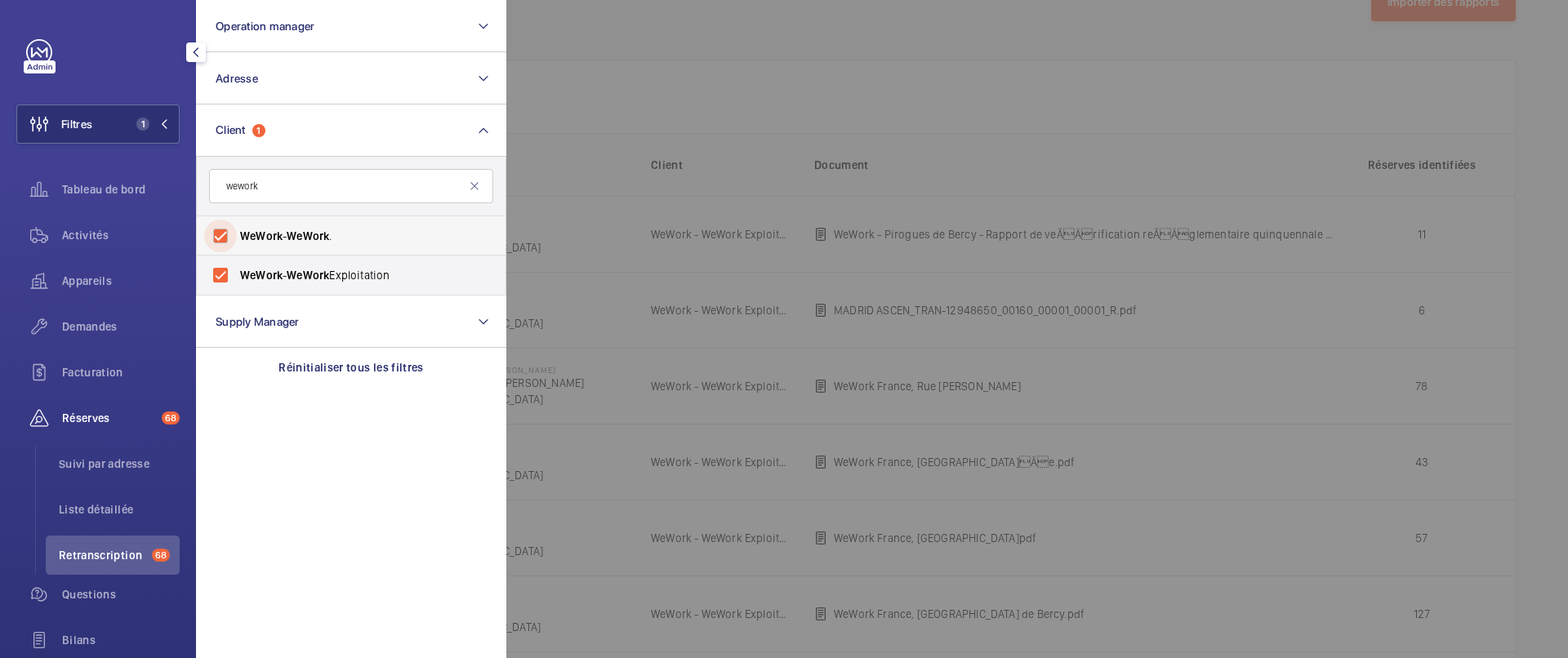 checkbox on "true" 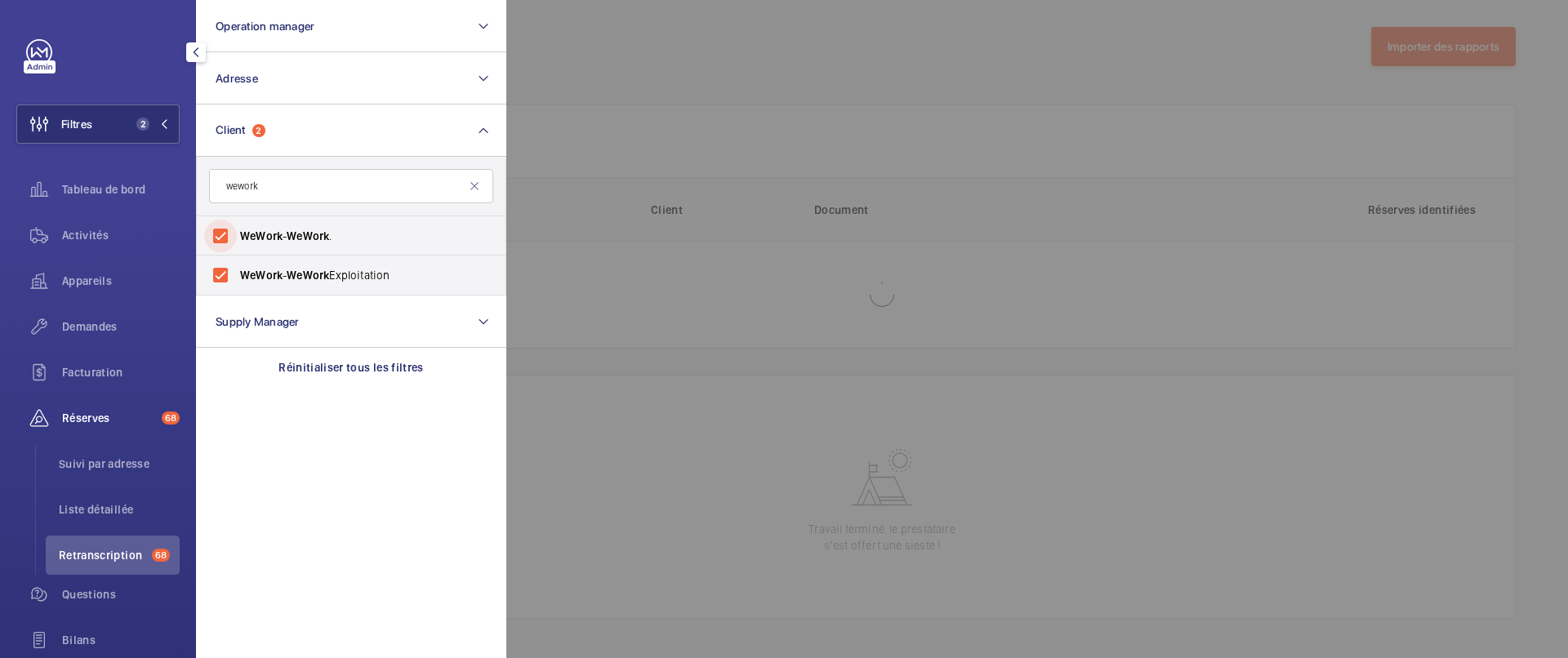 scroll, scrollTop: 57, scrollLeft: 0, axis: vertical 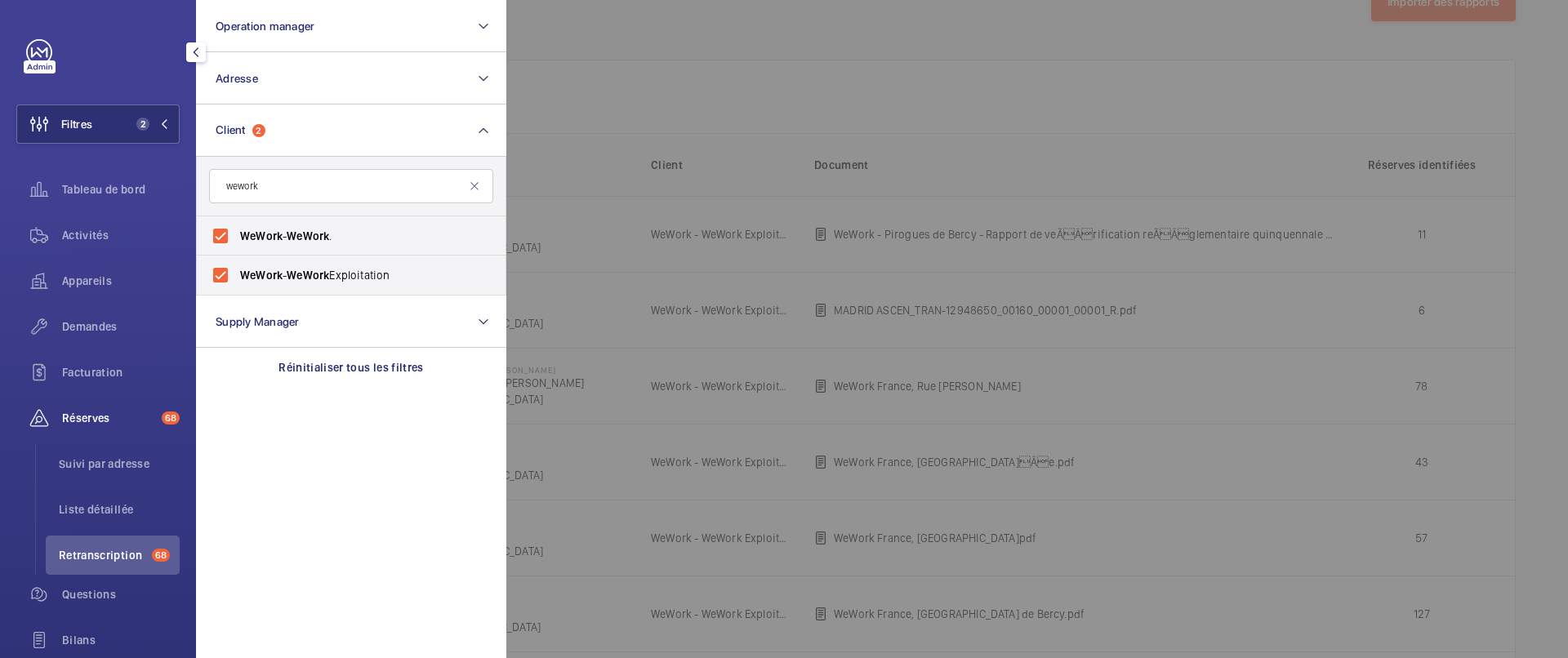 click 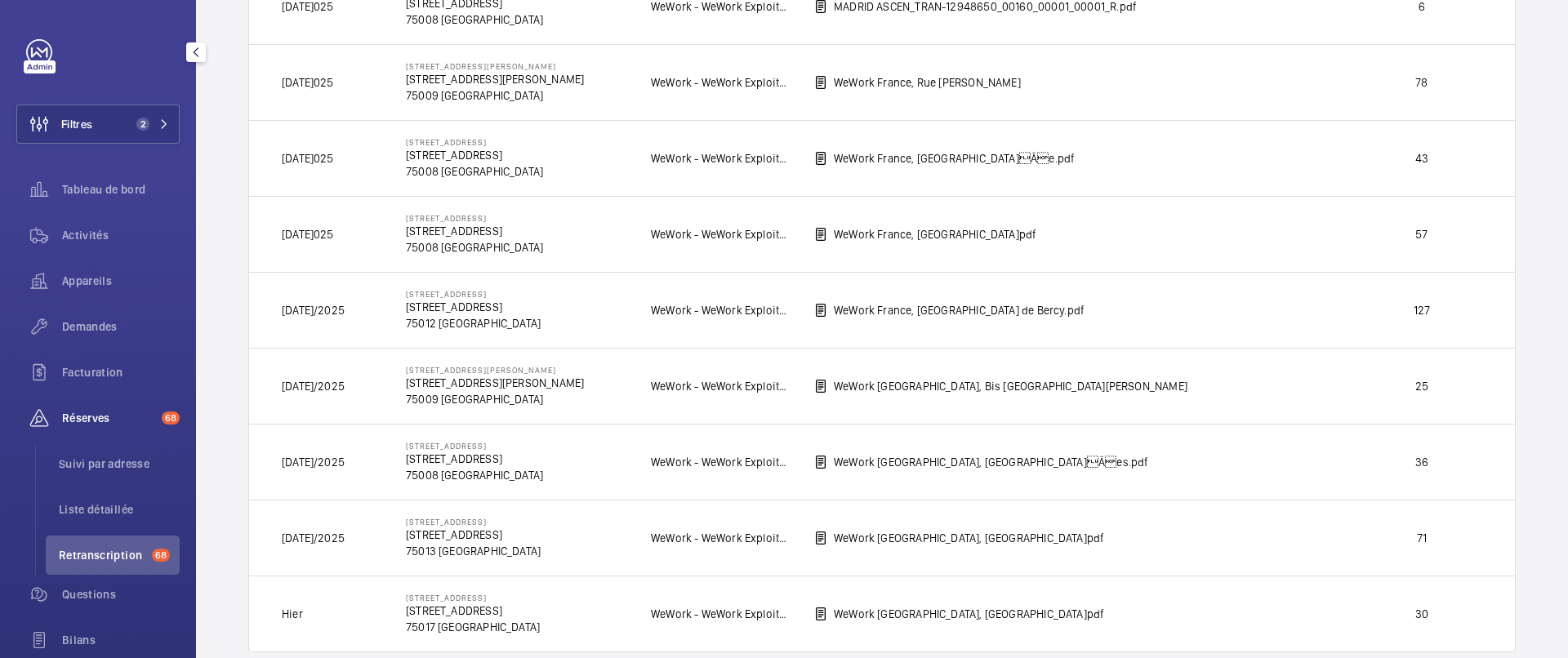 scroll, scrollTop: 383, scrollLeft: 0, axis: vertical 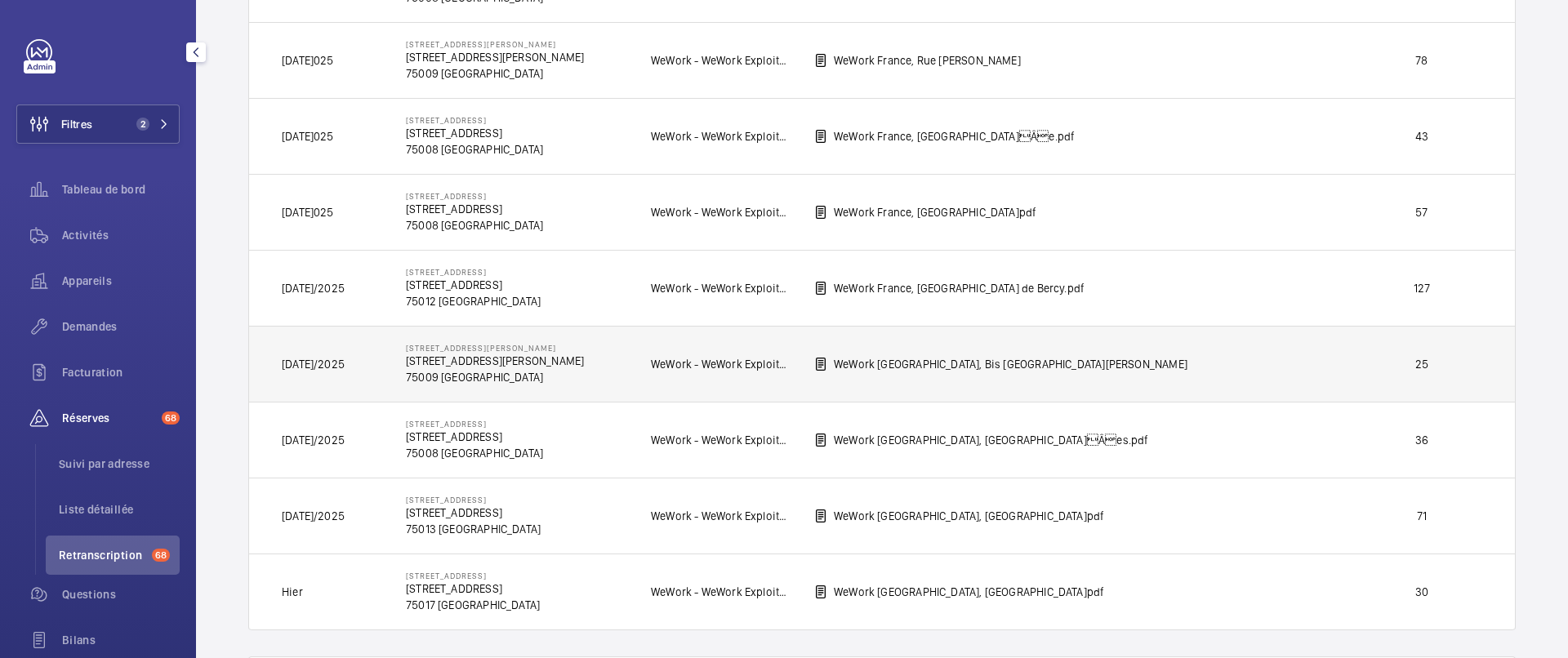 click on "WeWork [GEOGRAPHIC_DATA], Bis [GEOGRAPHIC_DATA][PERSON_NAME]" 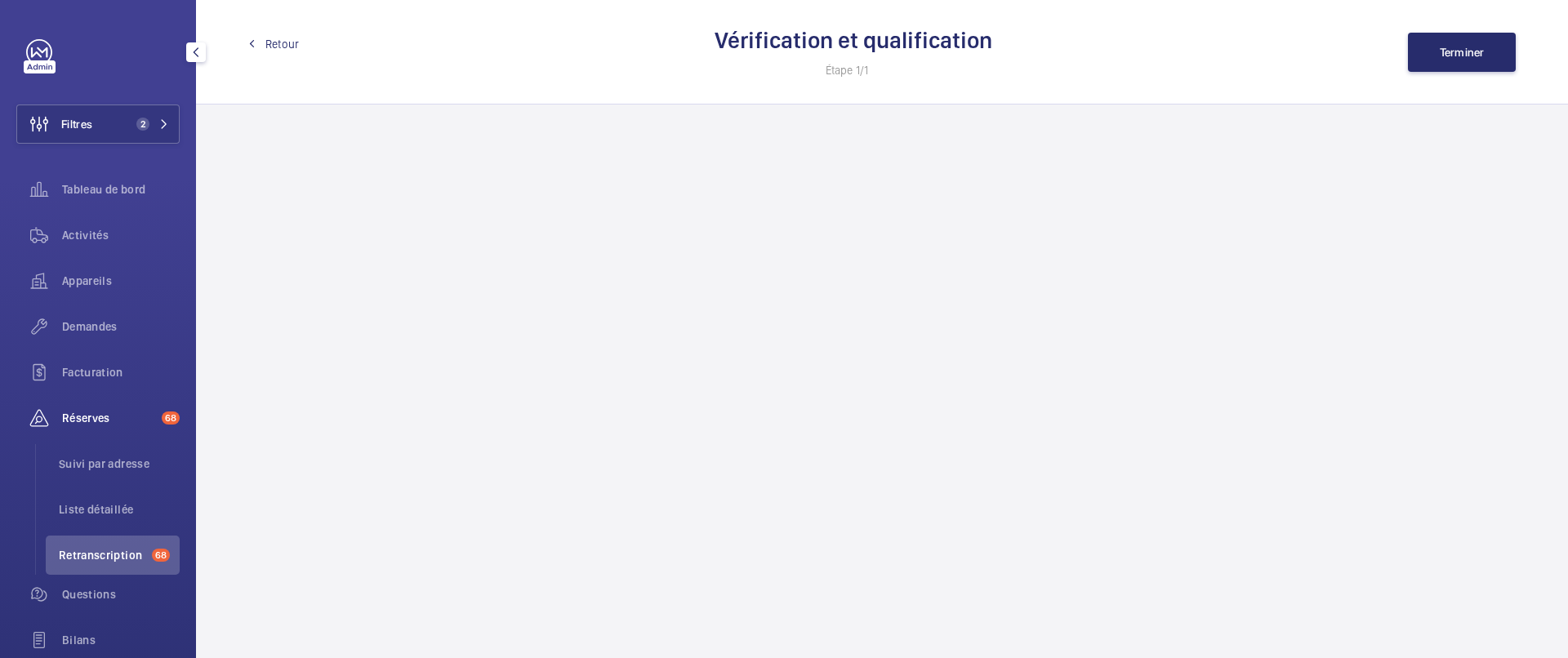 scroll, scrollTop: 0, scrollLeft: 0, axis: both 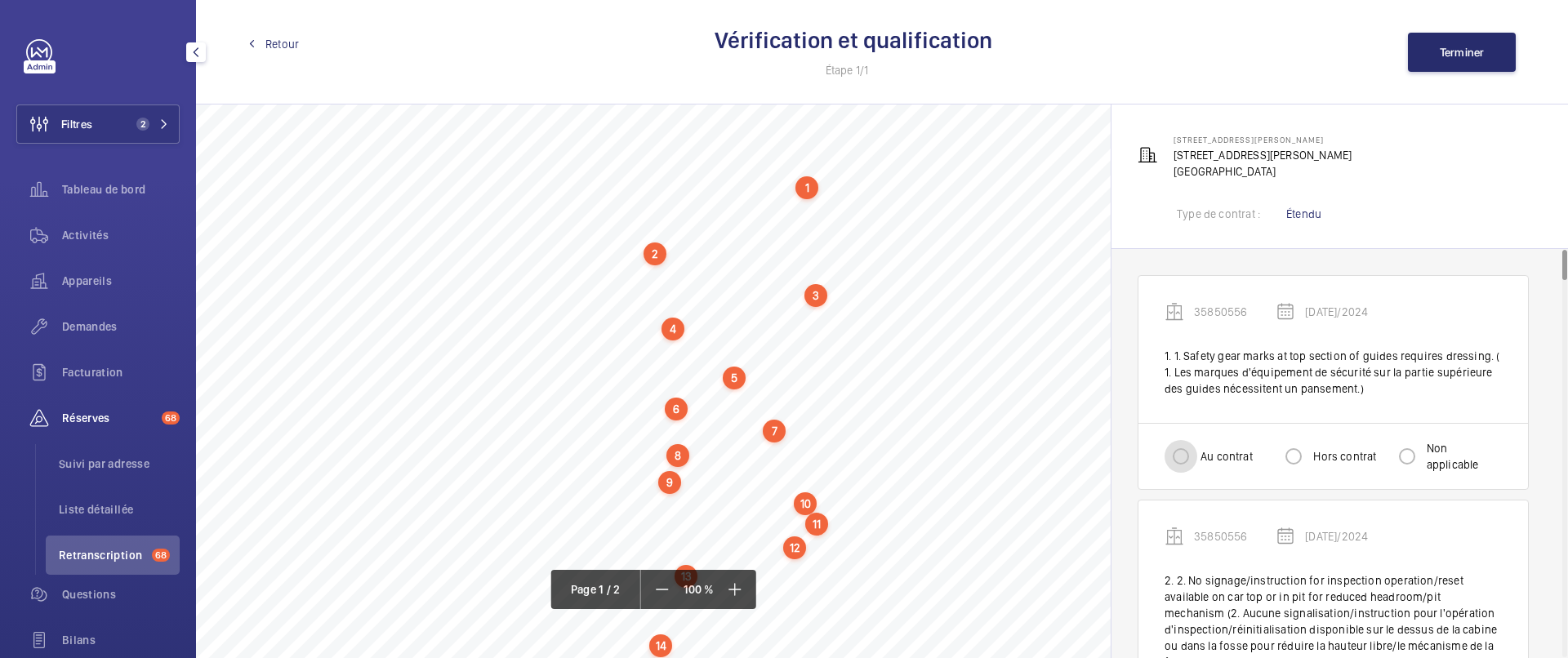 click on "Au contrat" at bounding box center [1181, 456] 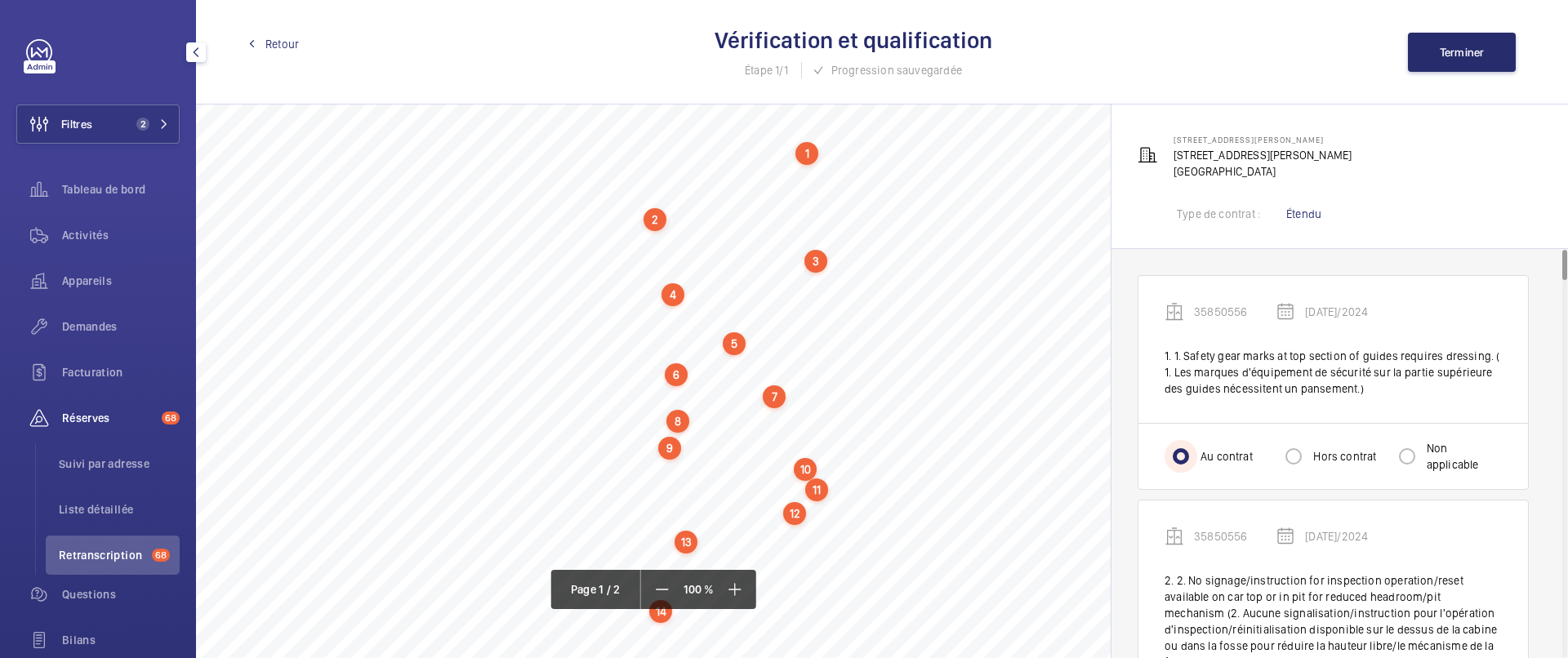 scroll, scrollTop: 83, scrollLeft: 0, axis: vertical 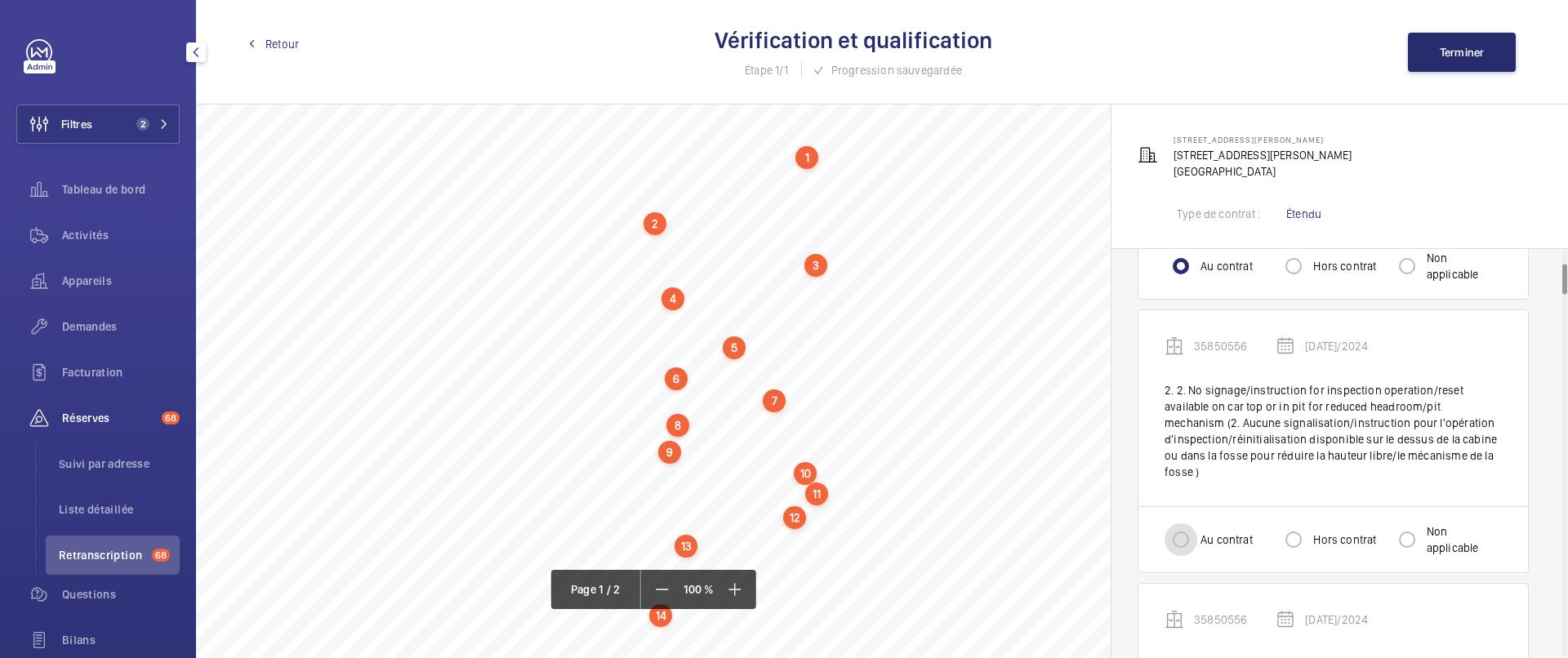 click on "Au contrat" at bounding box center [1181, 540] 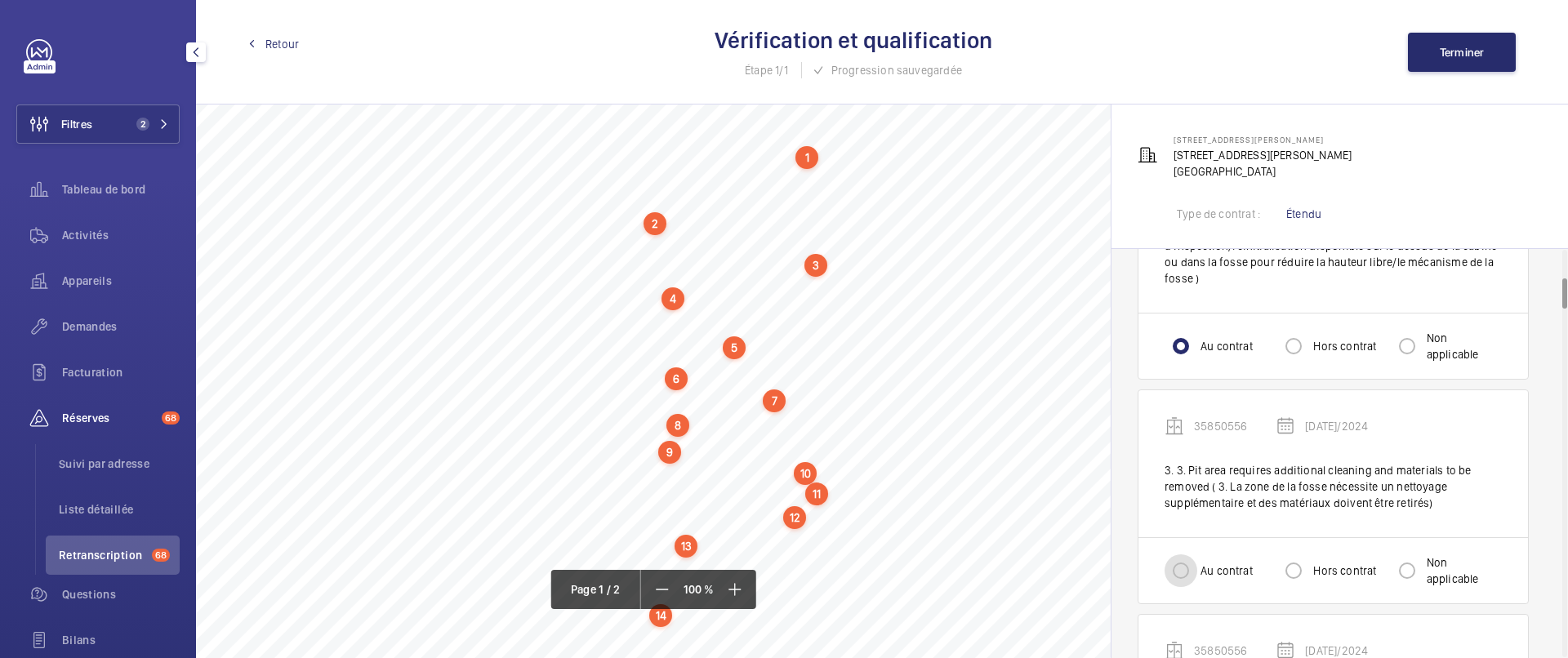 click on "Au contrat" at bounding box center (1181, 571) 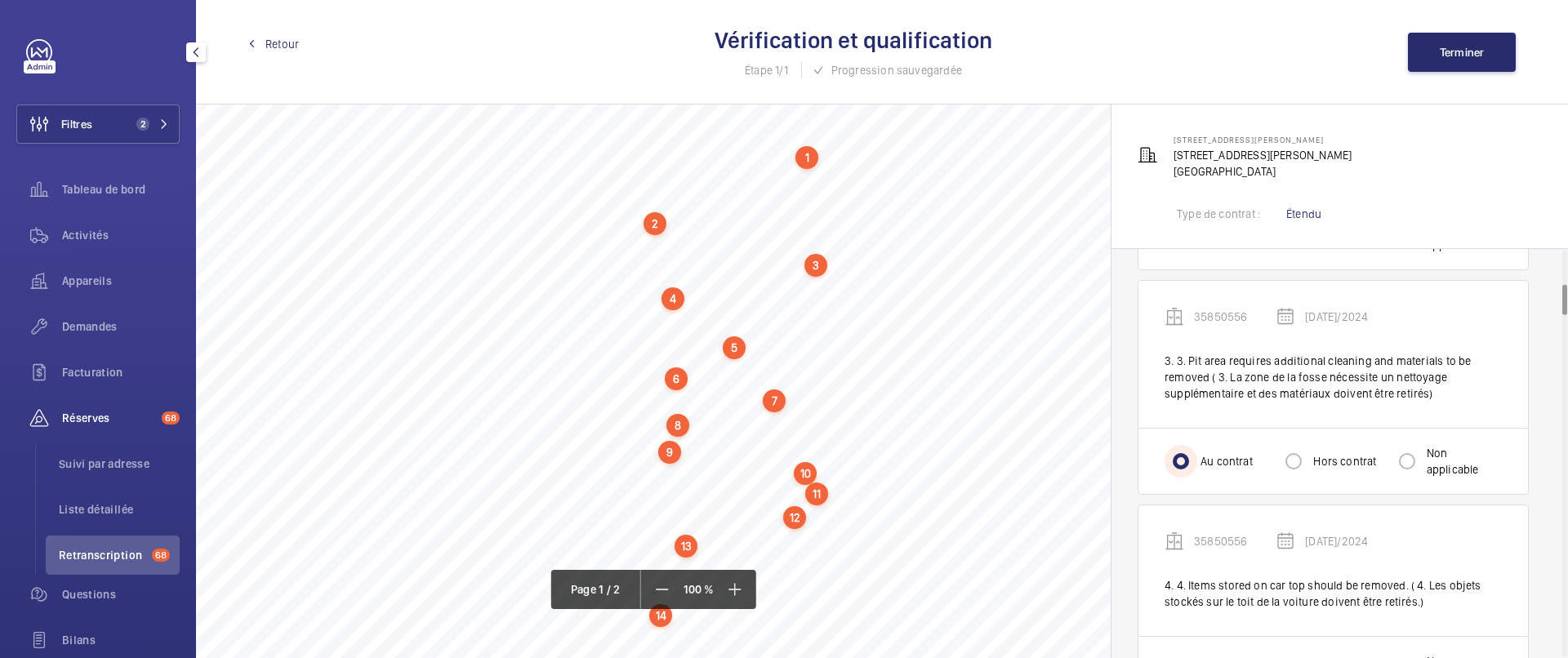 scroll, scrollTop: 579, scrollLeft: 0, axis: vertical 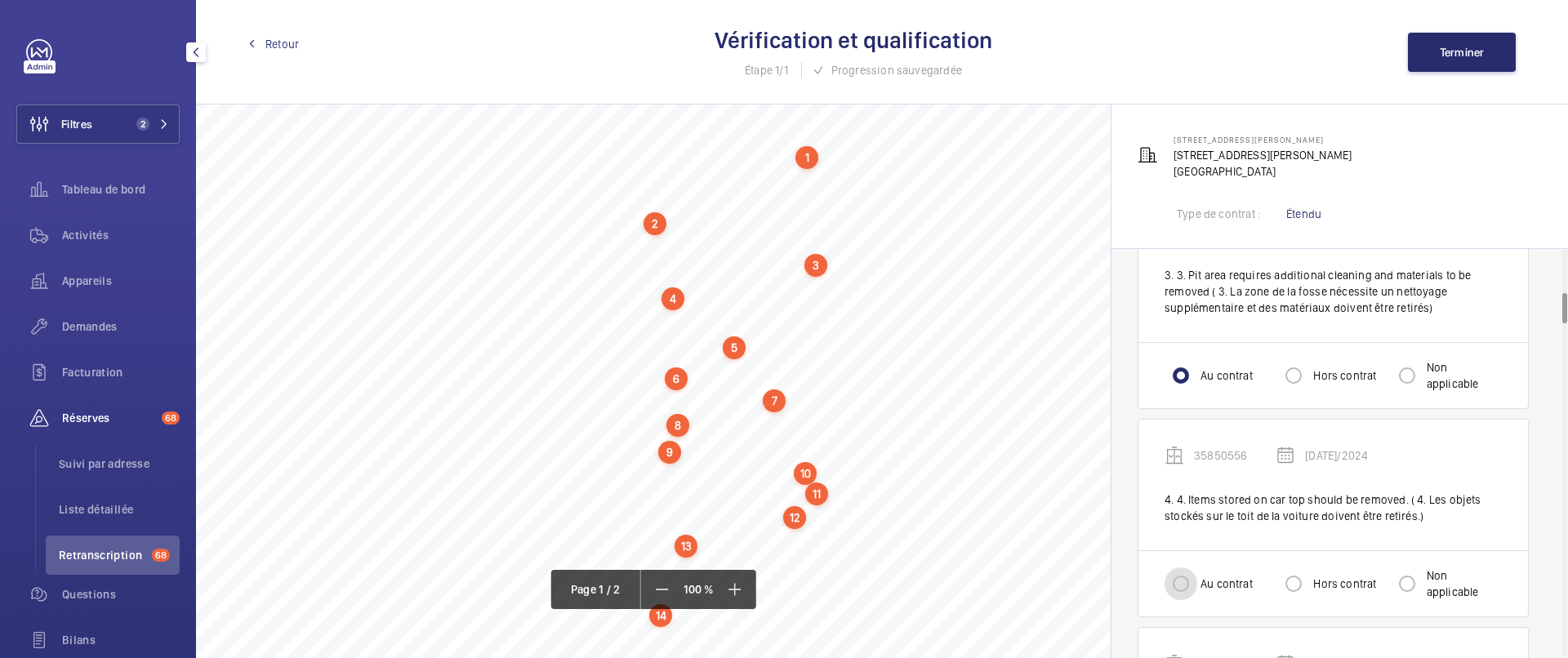 click on "Au contrat" at bounding box center [1181, 584] 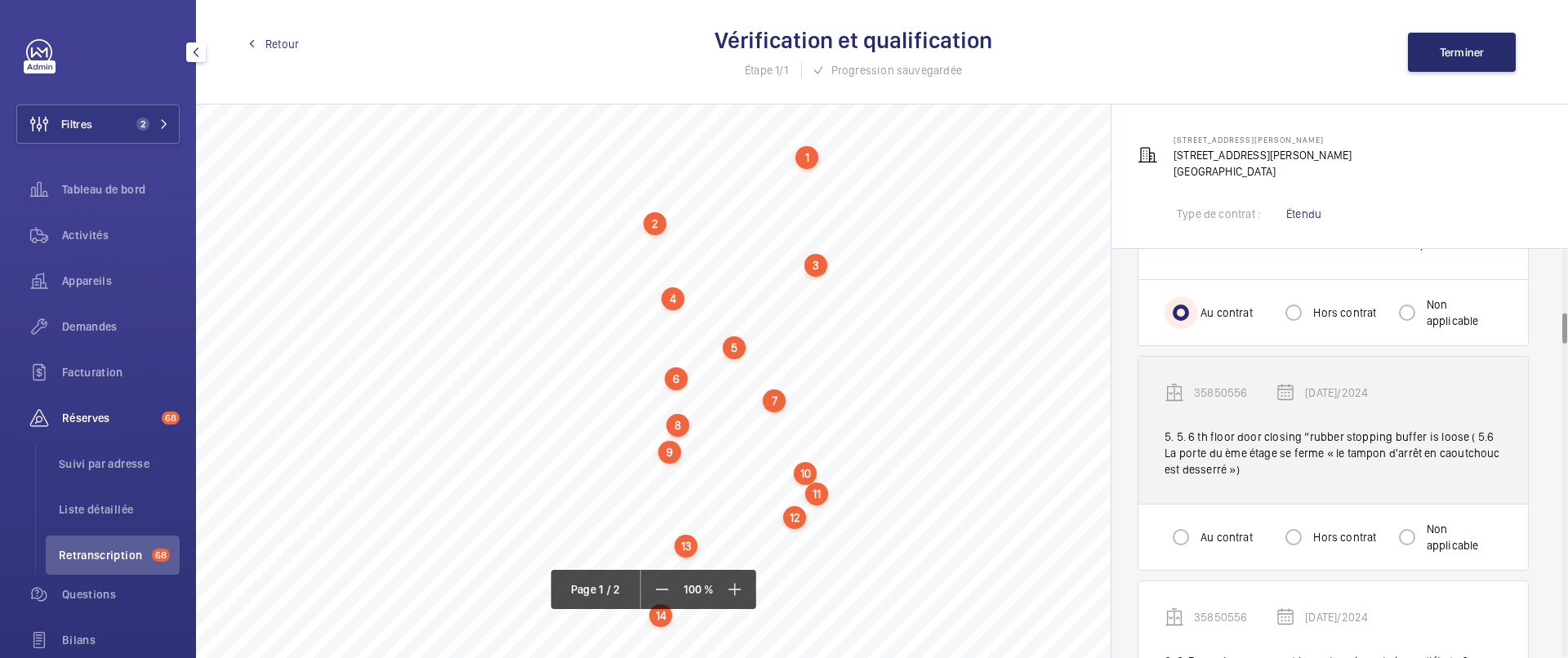 scroll, scrollTop: 851, scrollLeft: 0, axis: vertical 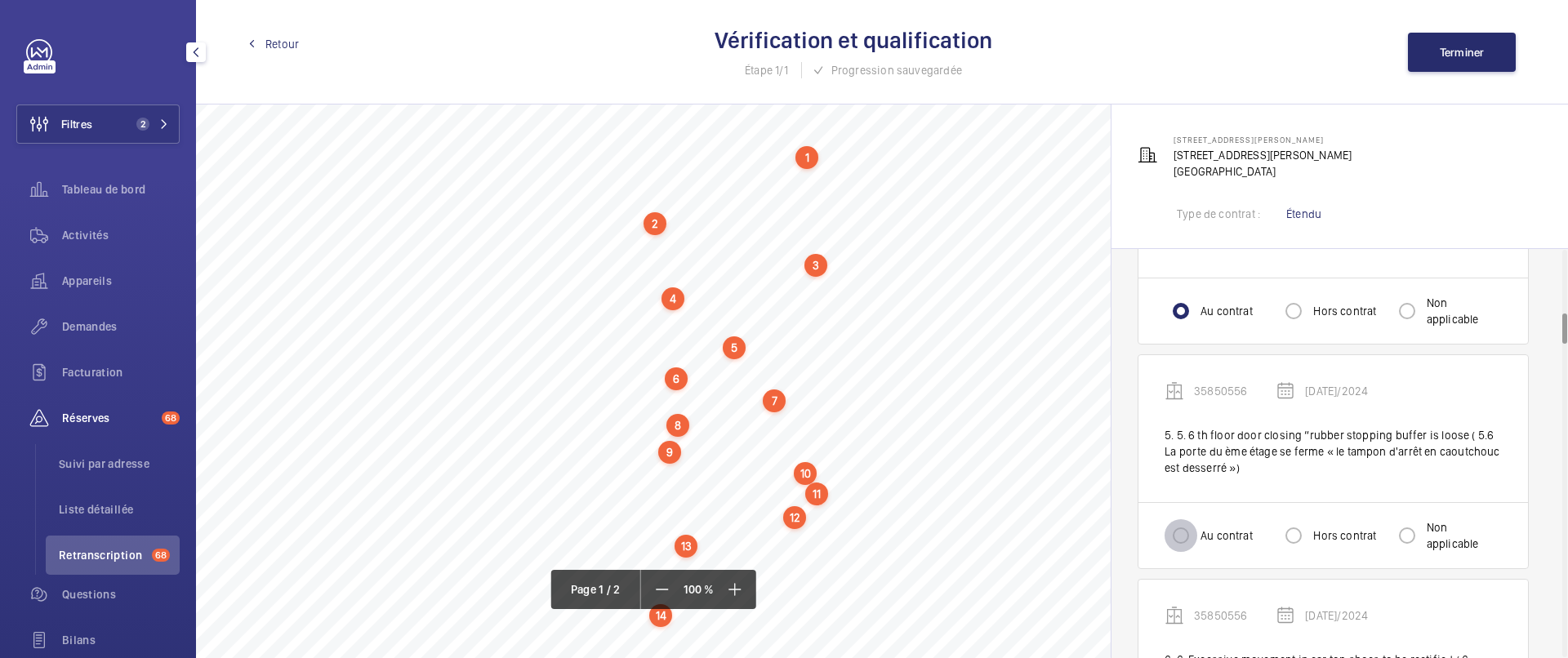 click on "Au contrat" at bounding box center [1181, 536] 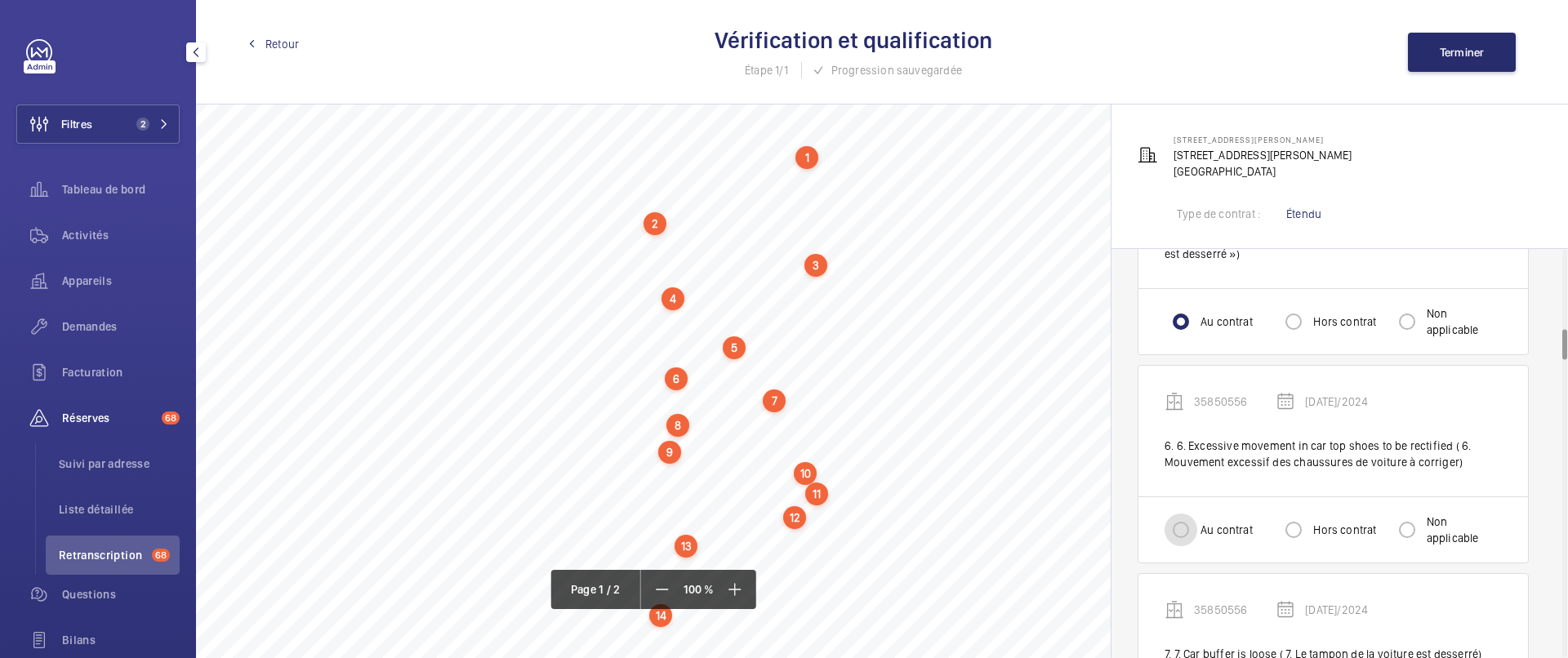 click on "Au contrat" at bounding box center (1181, 530) 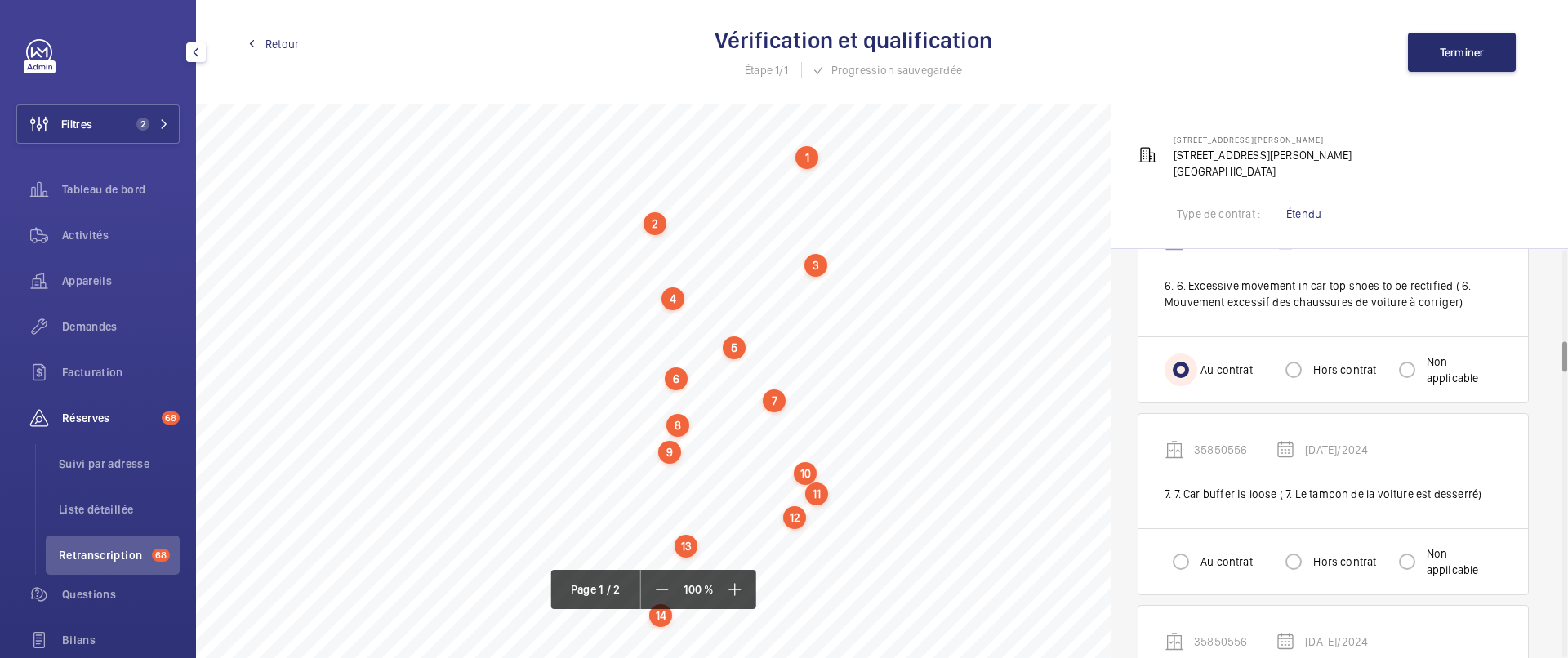 scroll, scrollTop: 1231, scrollLeft: 0, axis: vertical 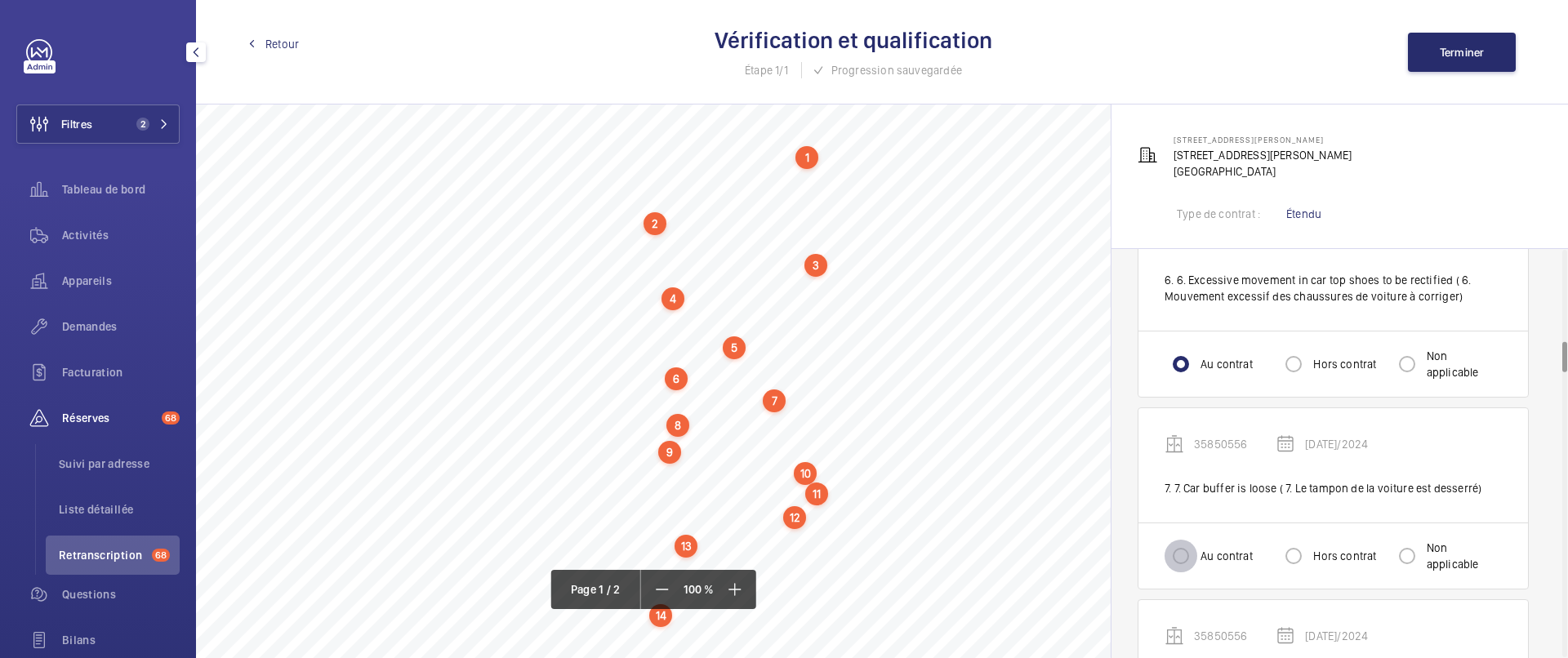 click on "Au contrat" at bounding box center (1181, 556) 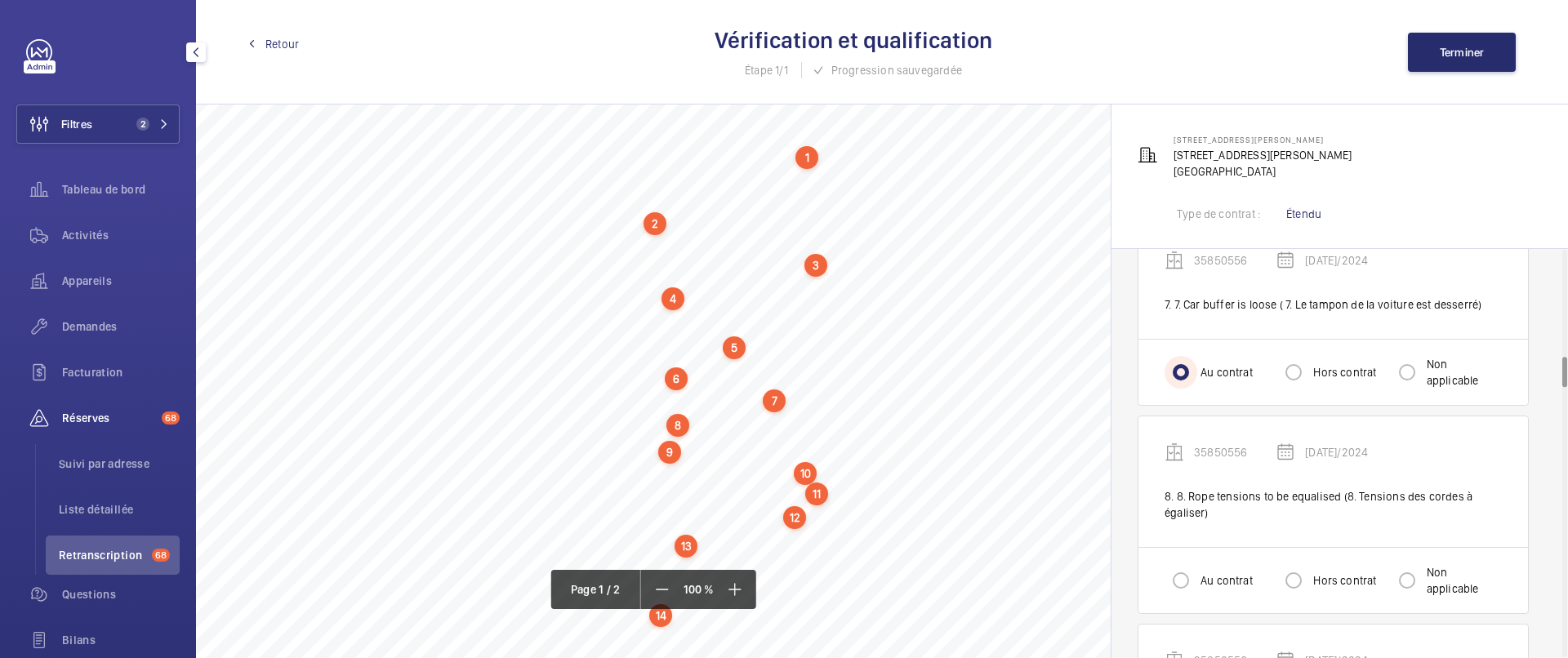 scroll, scrollTop: 1453, scrollLeft: 0, axis: vertical 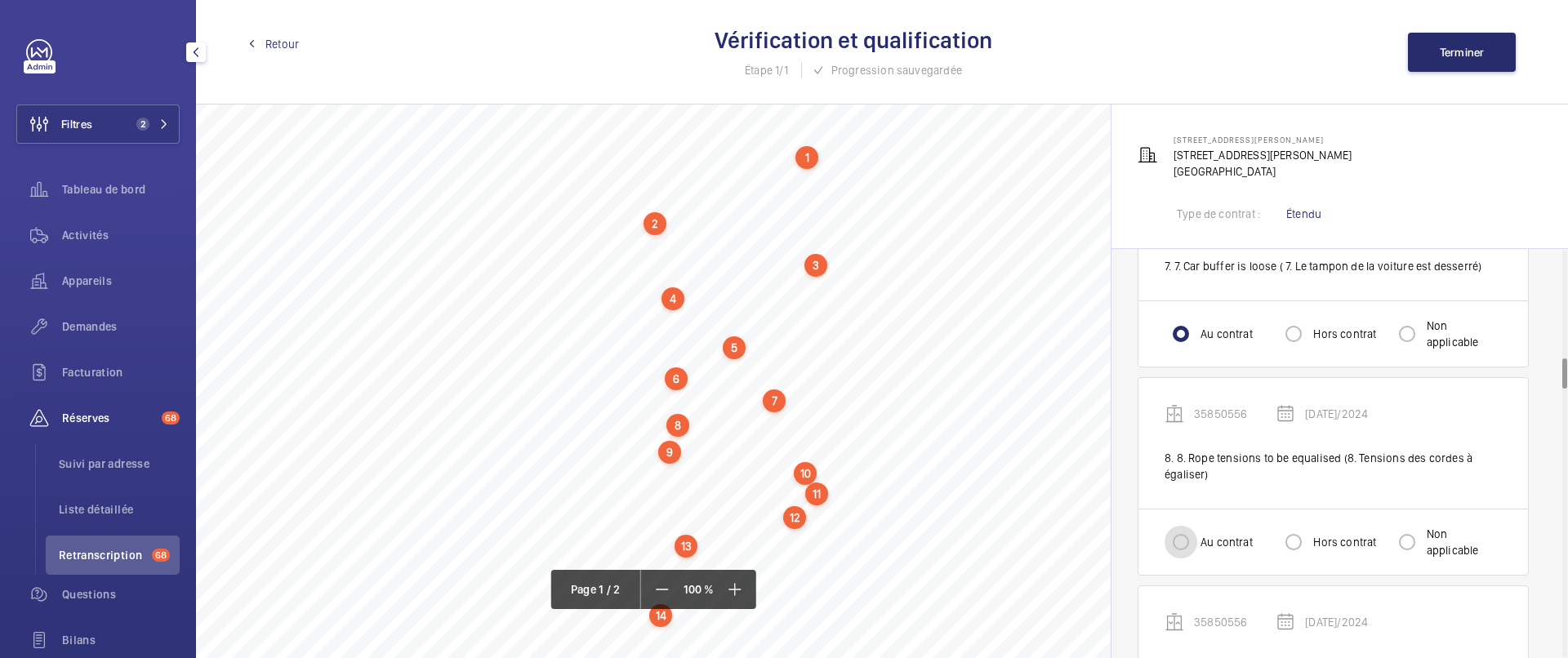 click on "Au contrat" at bounding box center (1181, 542) 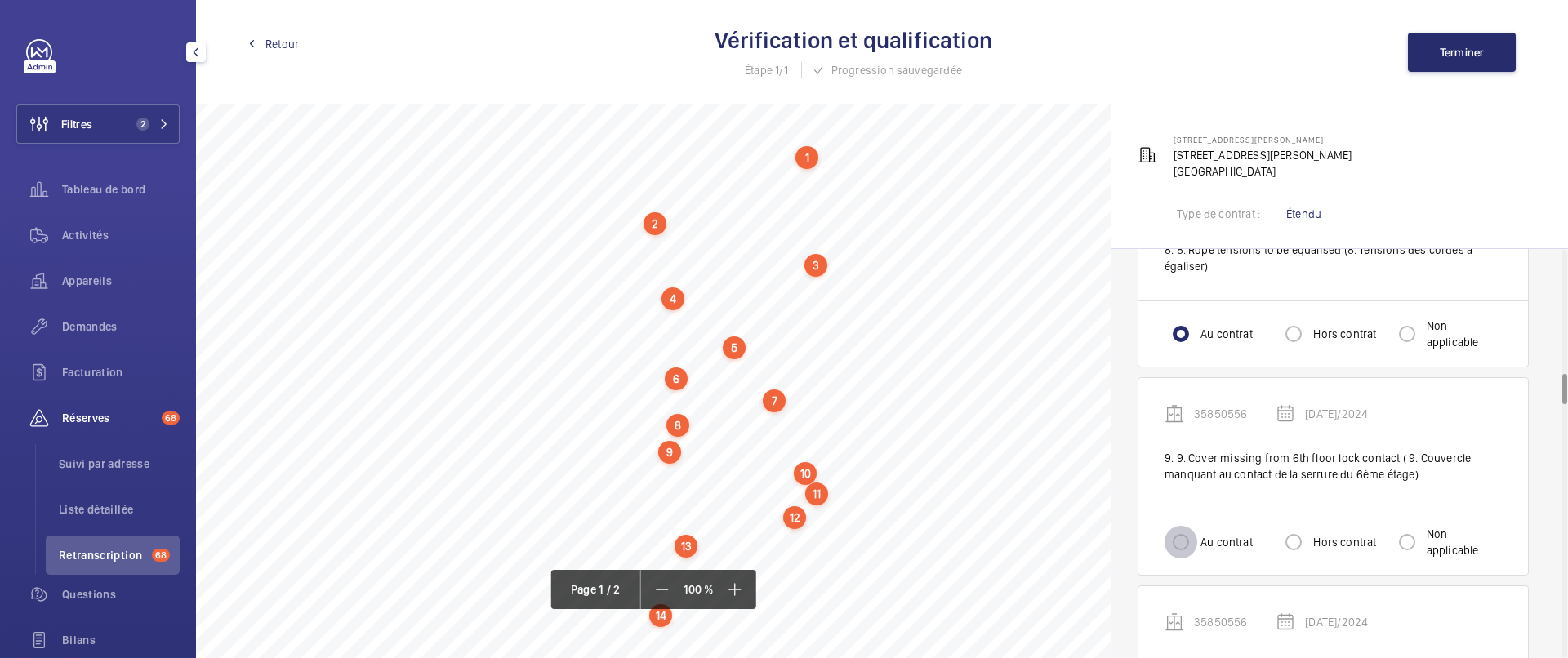 click on "Au contrat" at bounding box center (1181, 542) 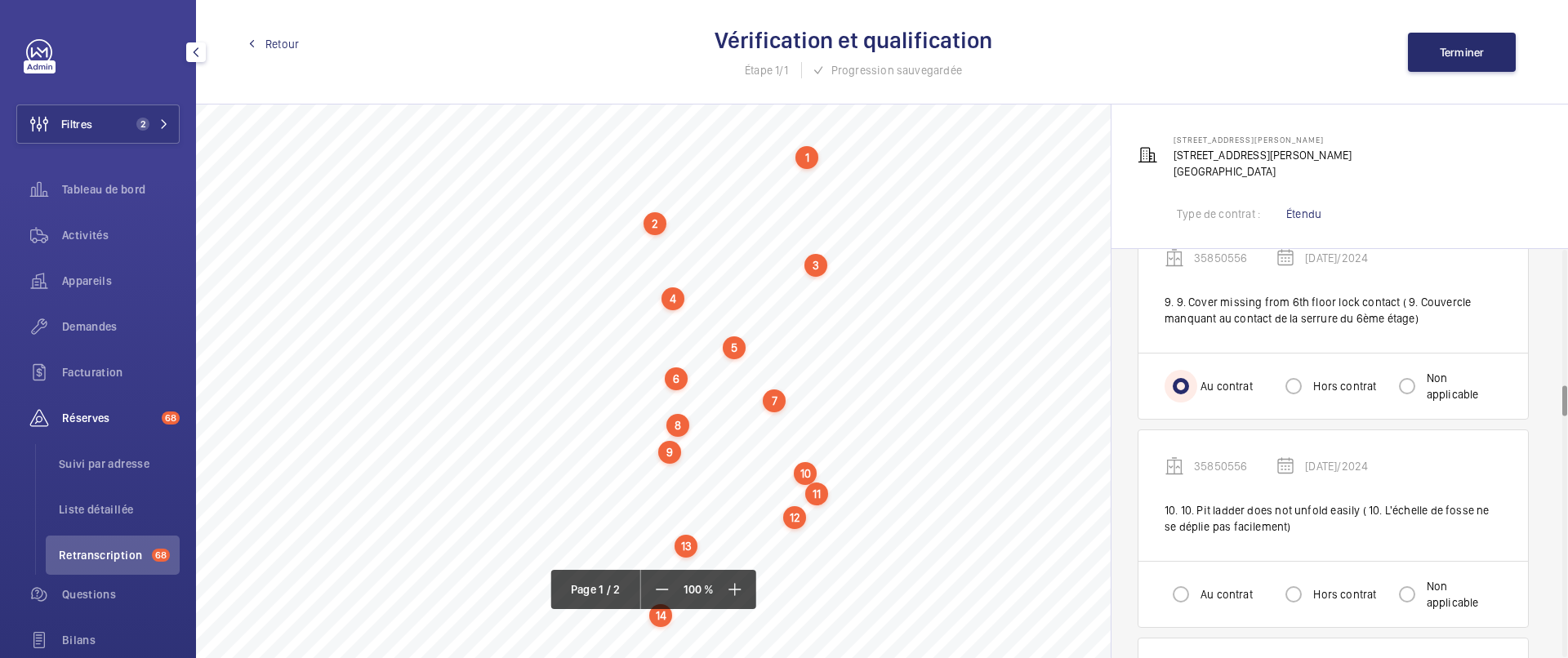scroll, scrollTop: 1819, scrollLeft: 0, axis: vertical 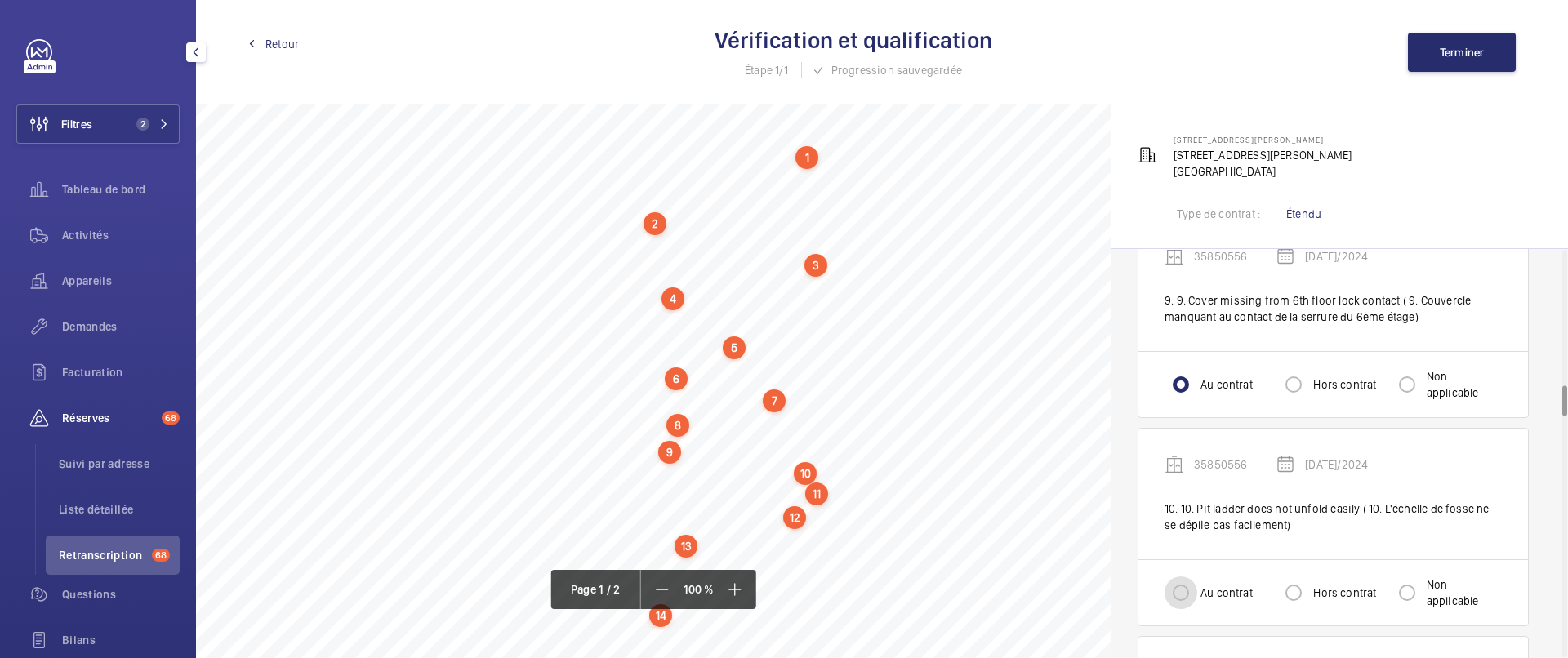 click on "Au contrat" at bounding box center [1181, 593] 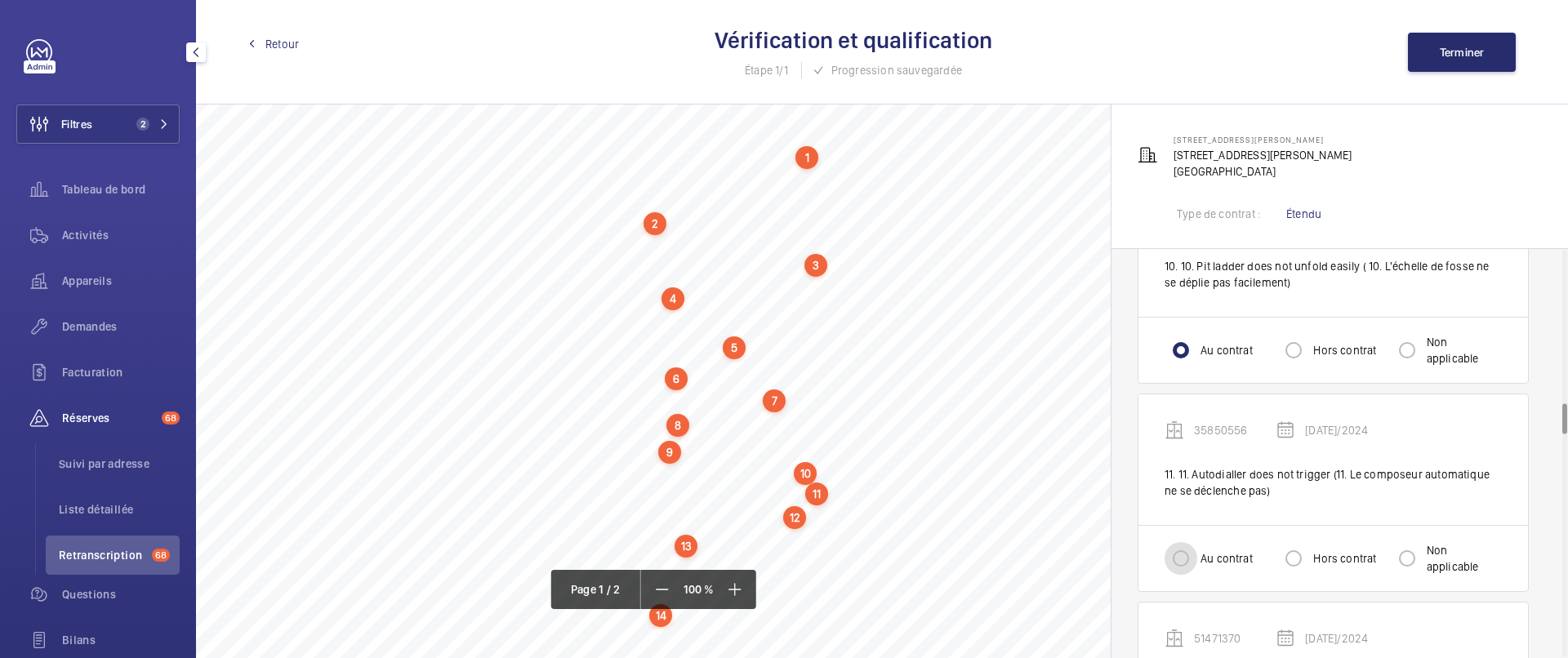 click on "Au contrat" at bounding box center (1181, 558) 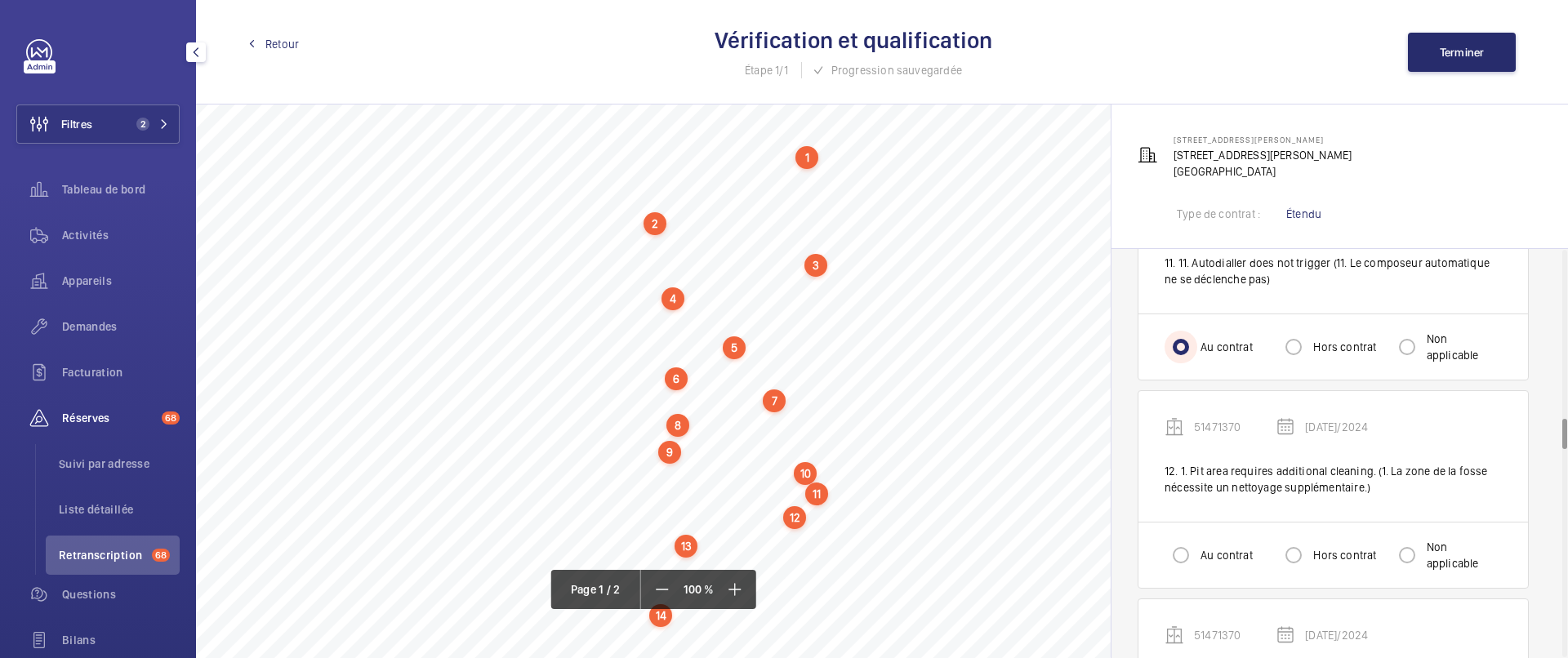 scroll, scrollTop: 2278, scrollLeft: 0, axis: vertical 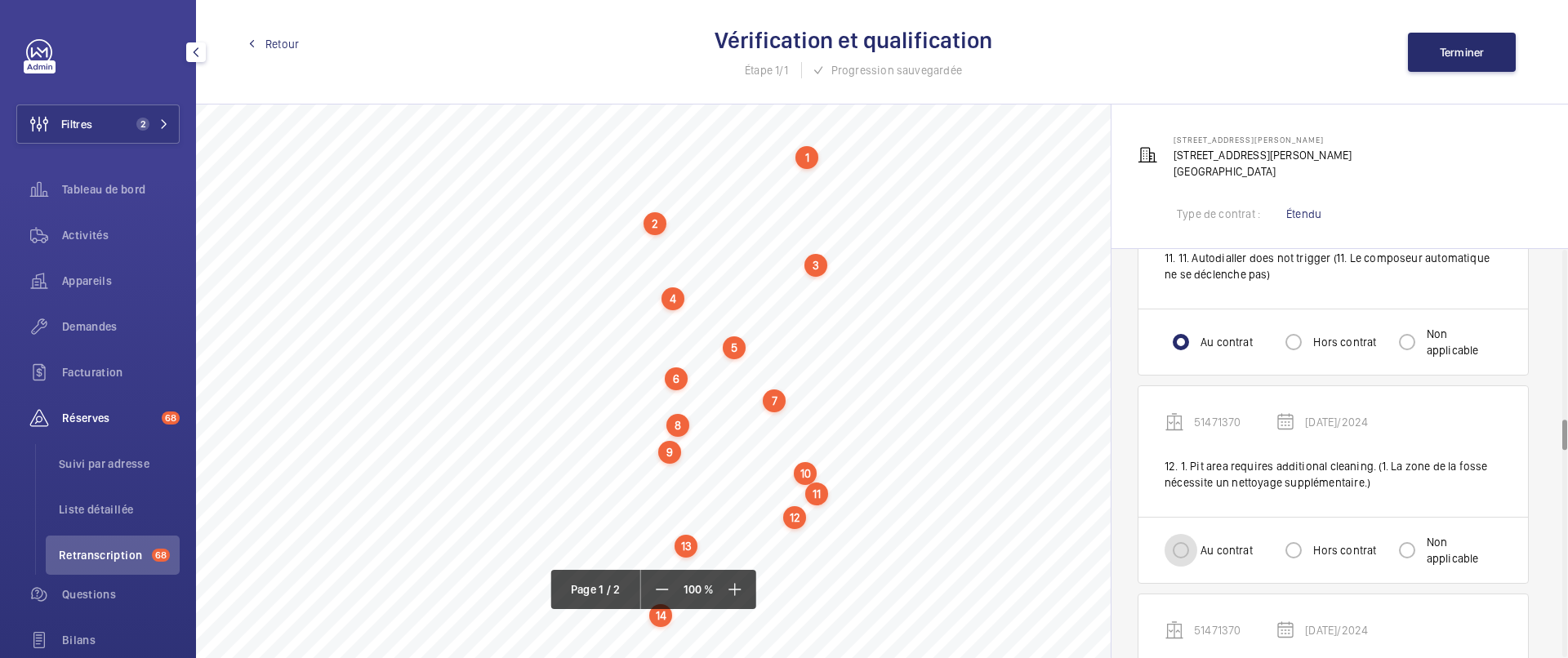 click on "Au contrat" at bounding box center (1181, 550) 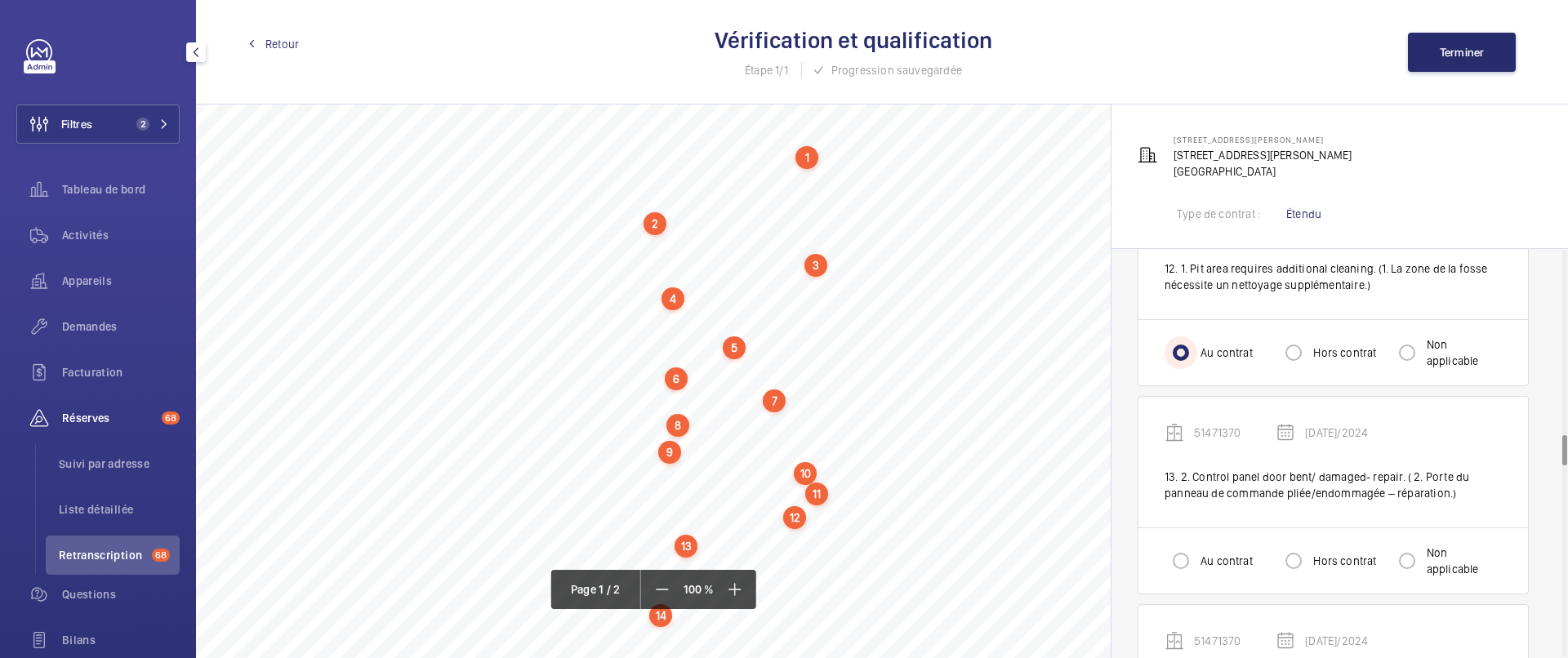 scroll, scrollTop: 2497, scrollLeft: 0, axis: vertical 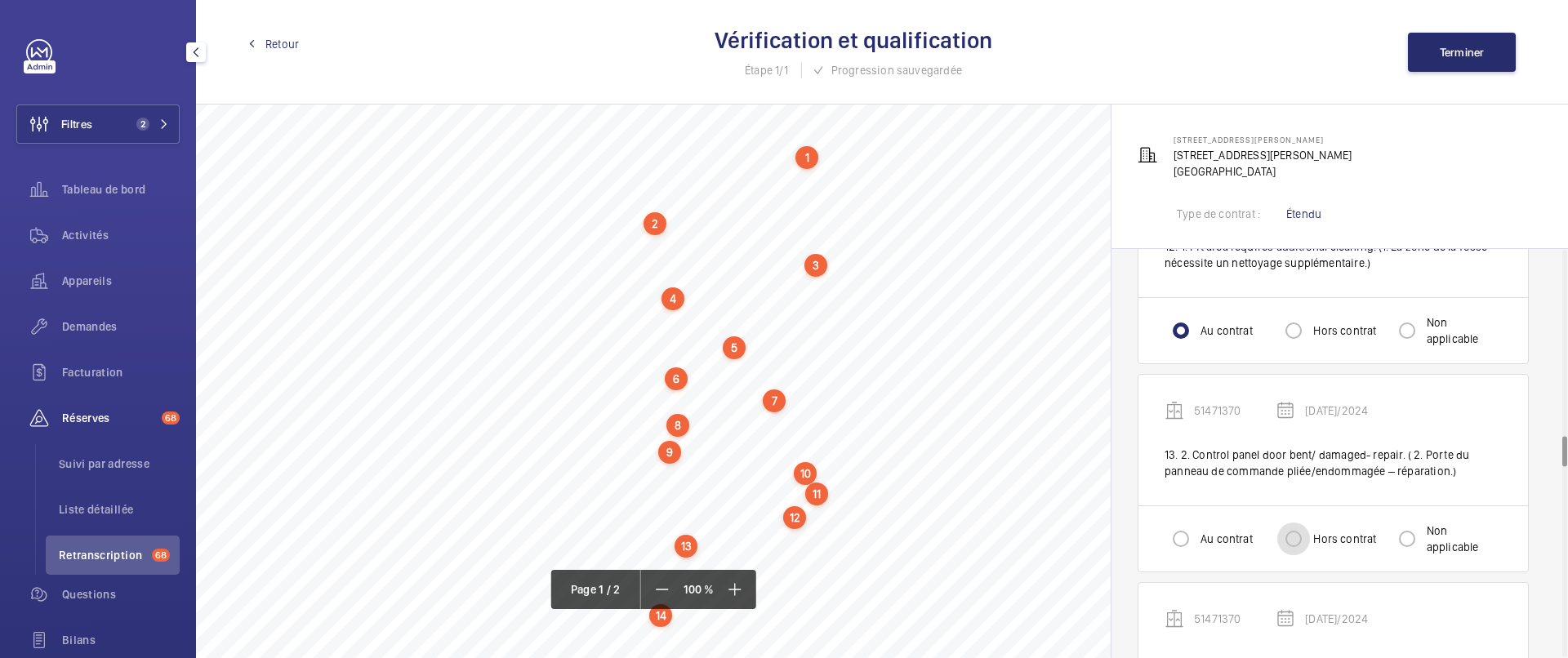 click on "Hors contrat" at bounding box center (1294, 539) 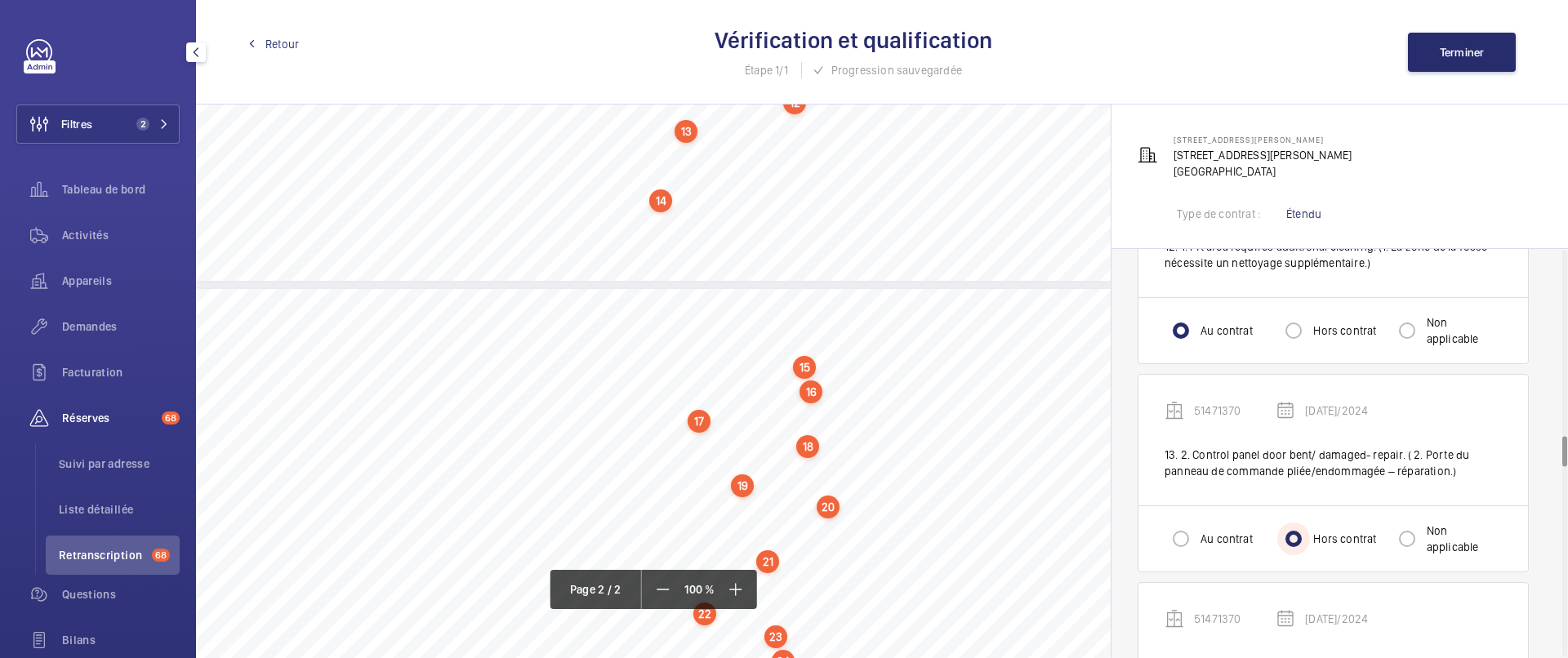 scroll, scrollTop: 501, scrollLeft: 0, axis: vertical 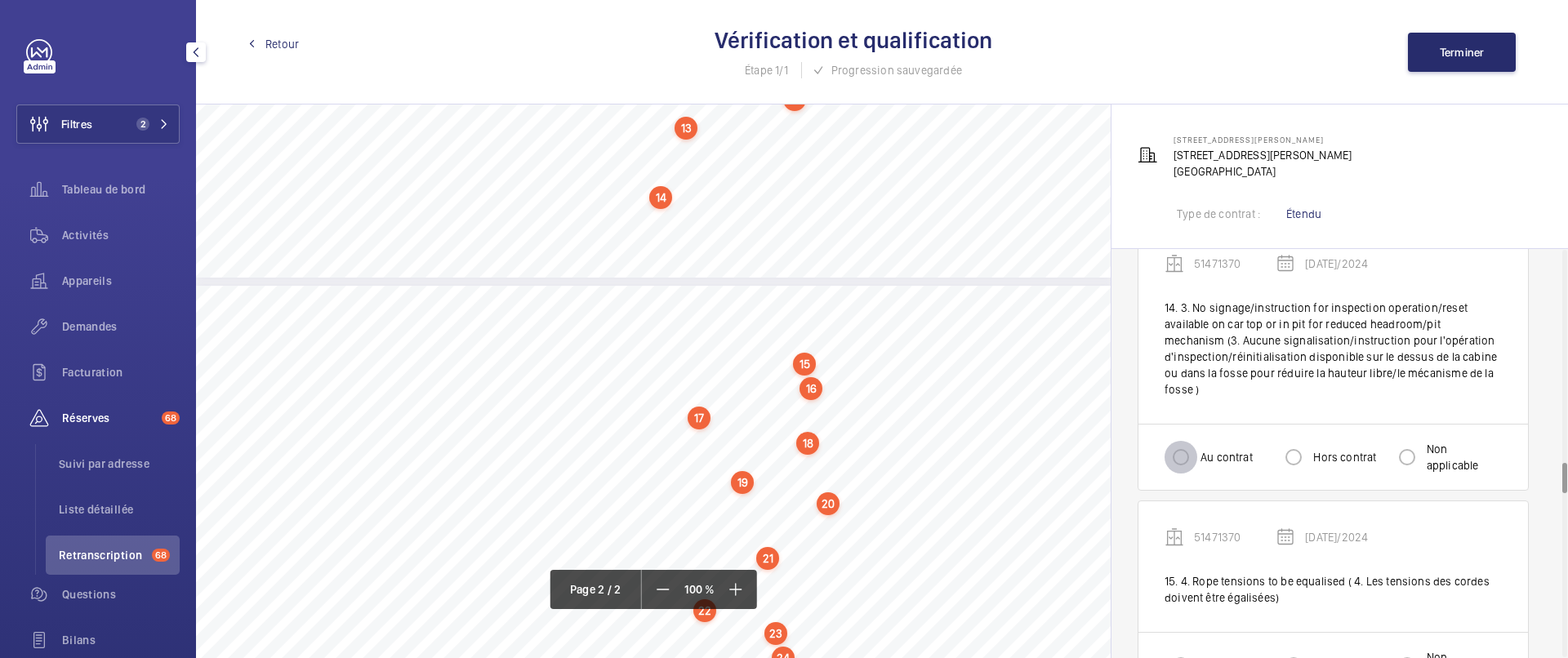 click on "Au contrat" at bounding box center (1181, 457) 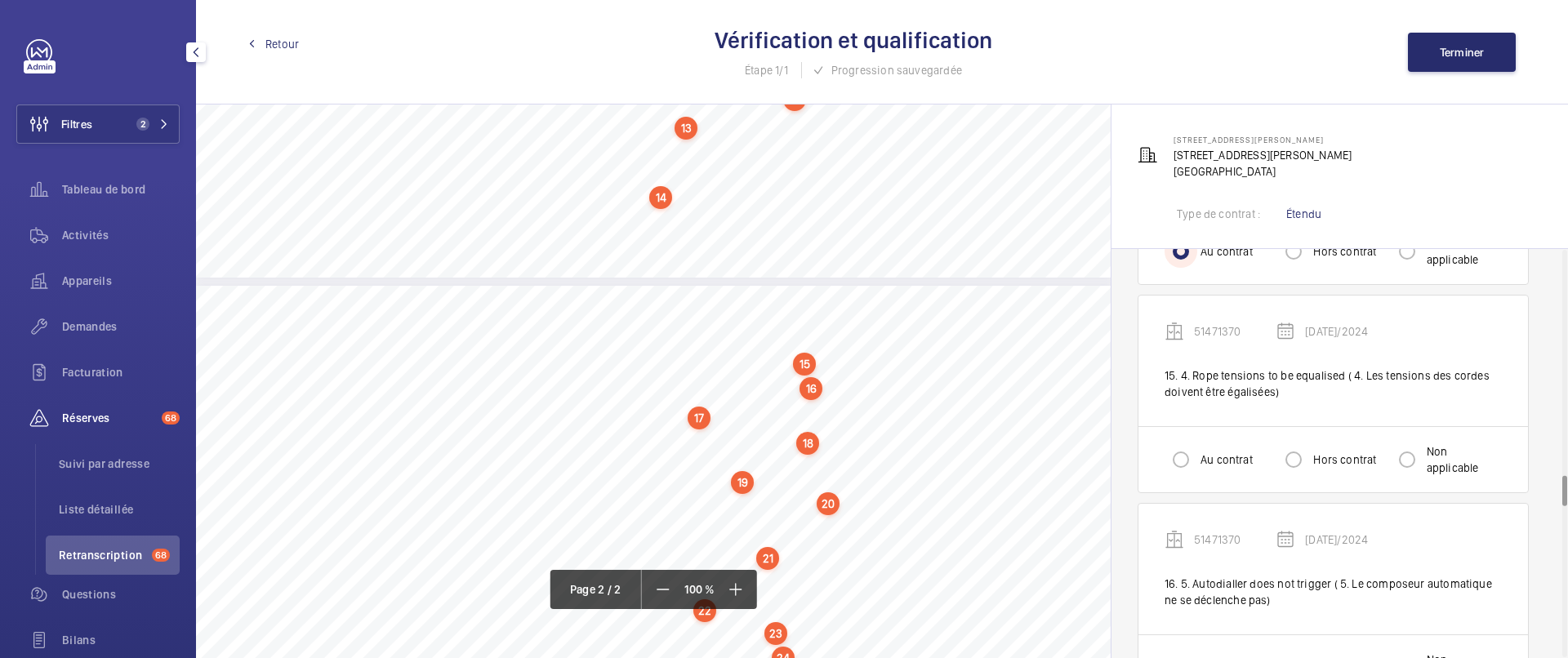 scroll, scrollTop: 3063, scrollLeft: 0, axis: vertical 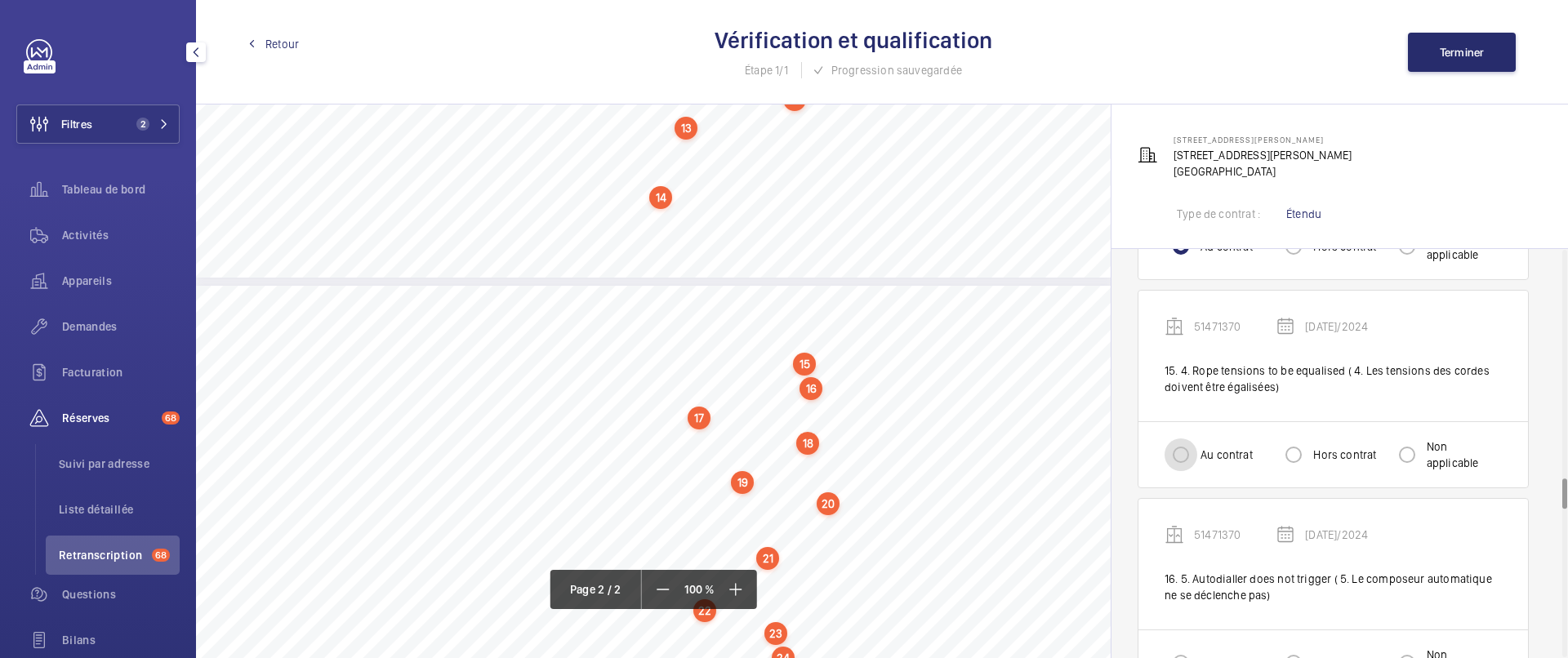 click on "Au contrat" at bounding box center (1181, 455) 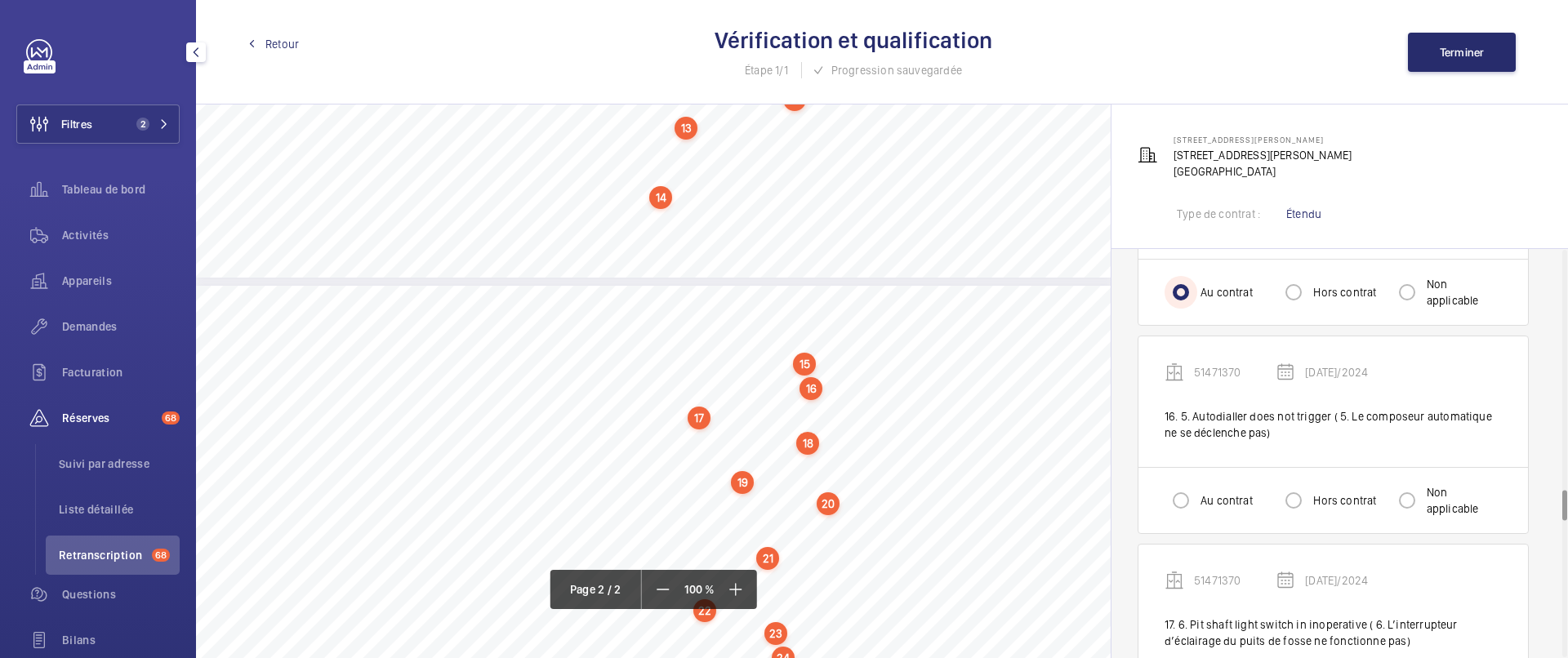 scroll, scrollTop: 3228, scrollLeft: 0, axis: vertical 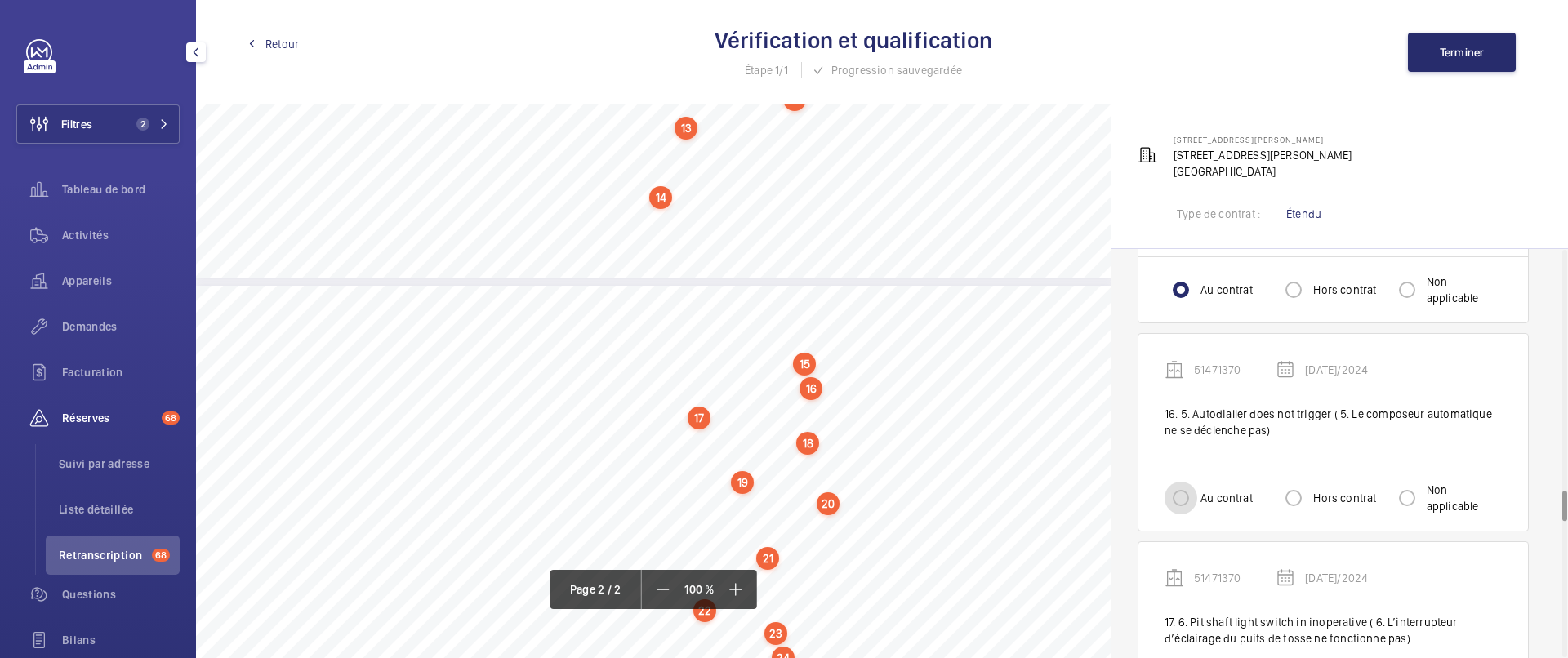 click on "Au contrat" at bounding box center (1181, 498) 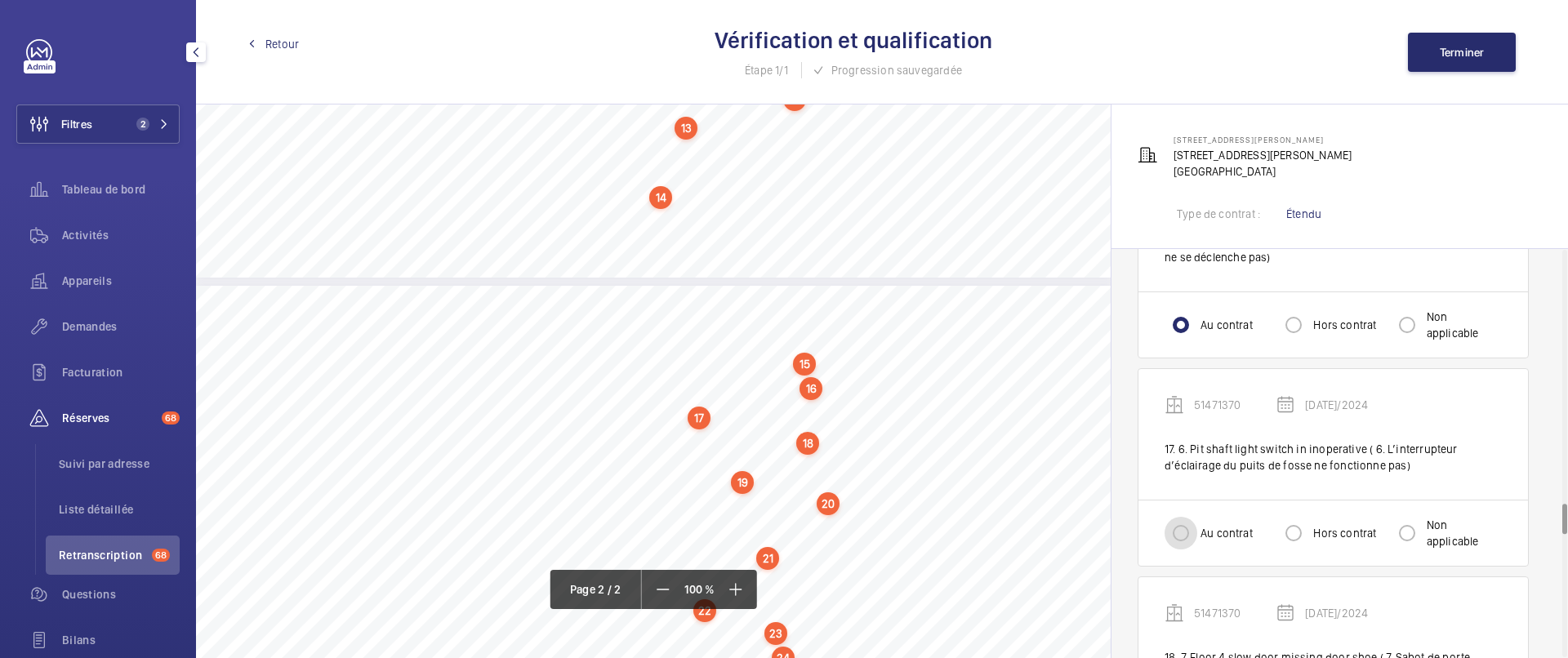 click on "Au contrat" at bounding box center (1181, 533) 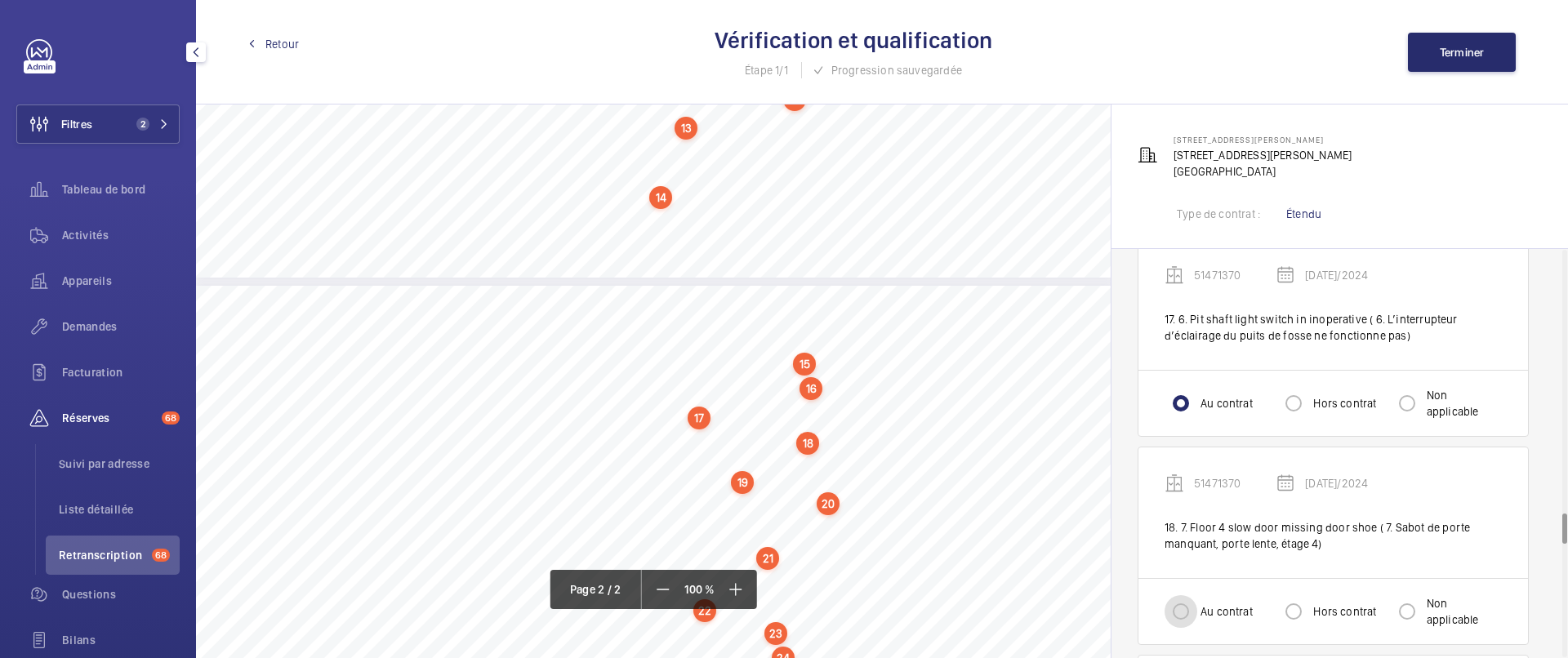 click on "Au contrat" at bounding box center (1181, 611) 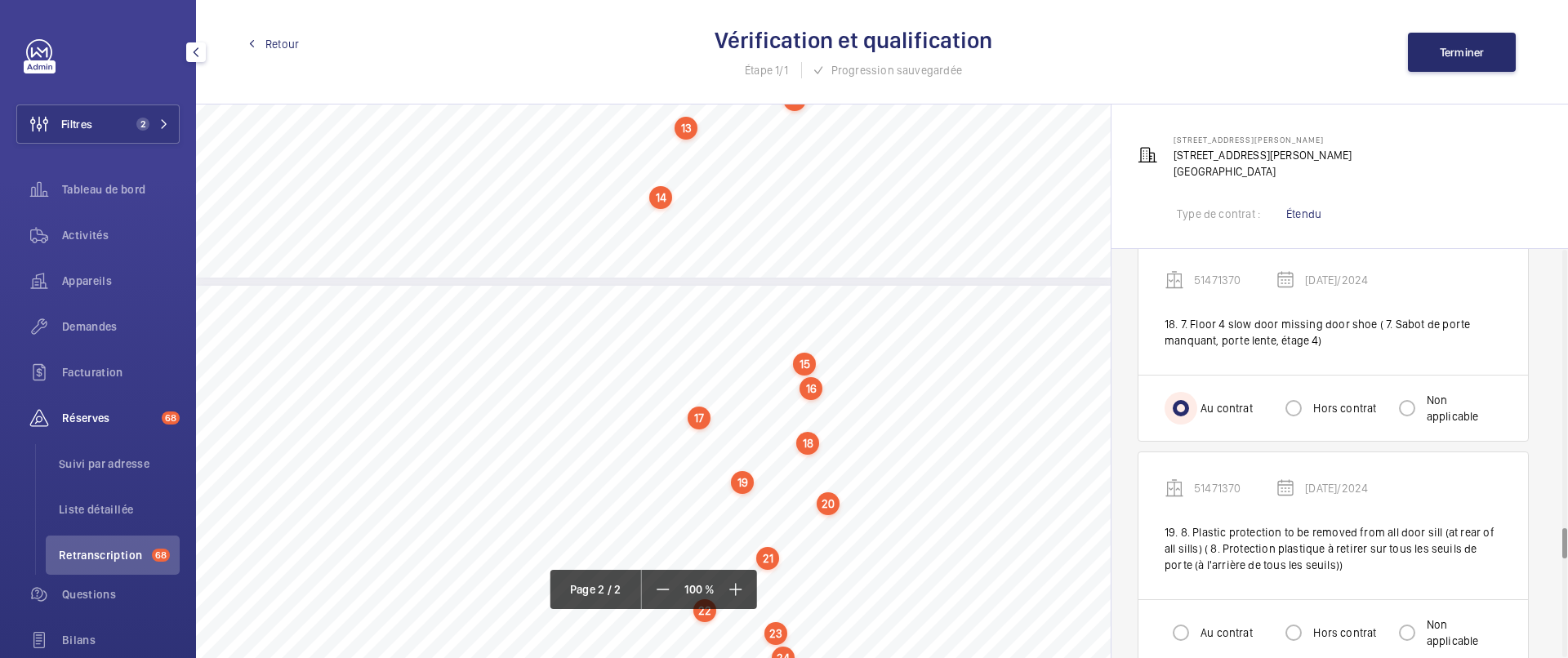 scroll, scrollTop: 3749, scrollLeft: 0, axis: vertical 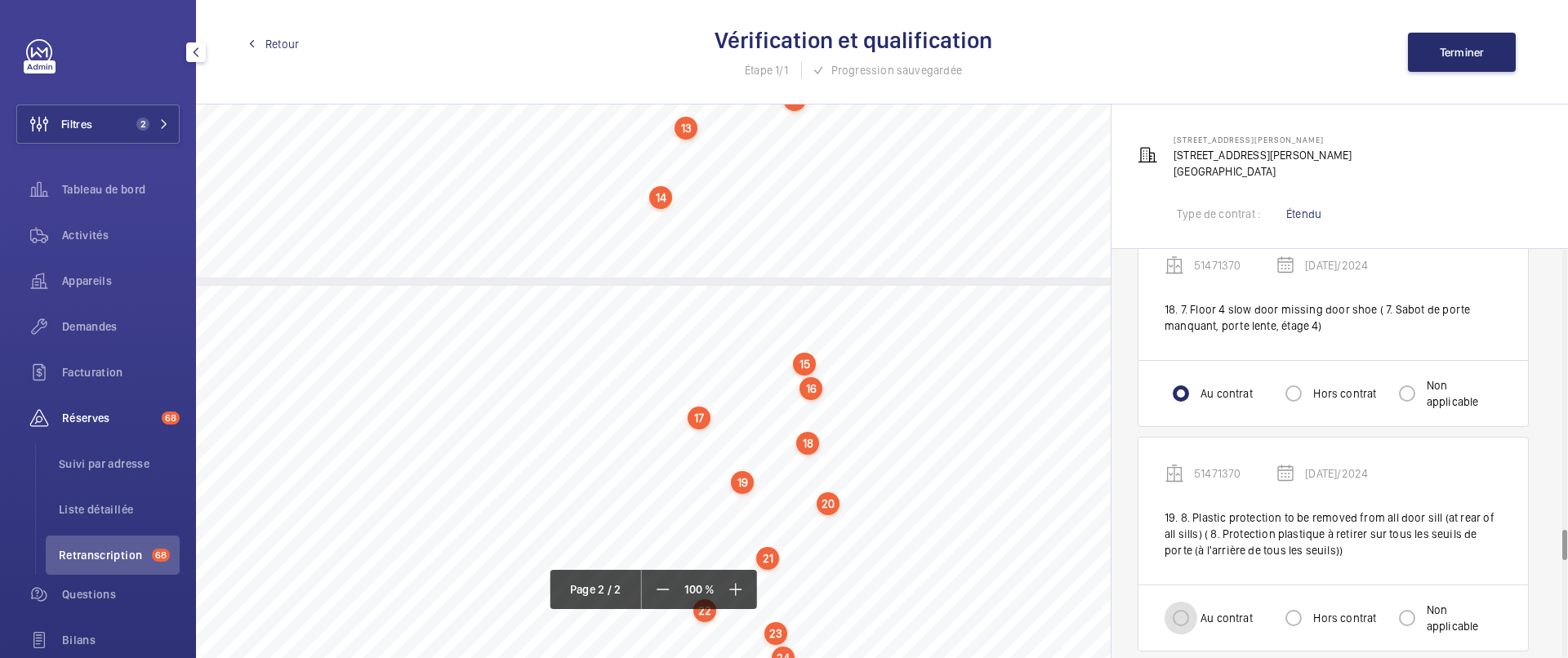 click on "Au contrat" at bounding box center (1181, 618) 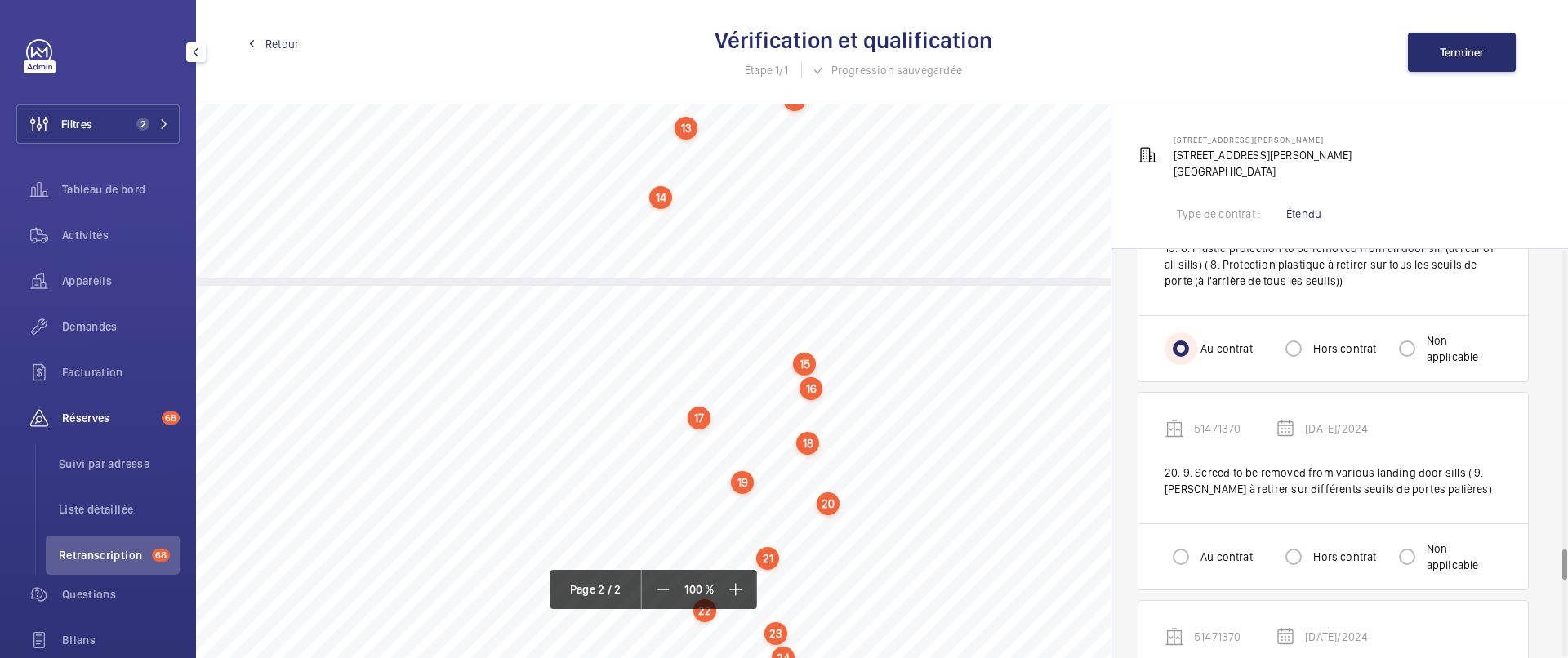 scroll, scrollTop: 4040, scrollLeft: 0, axis: vertical 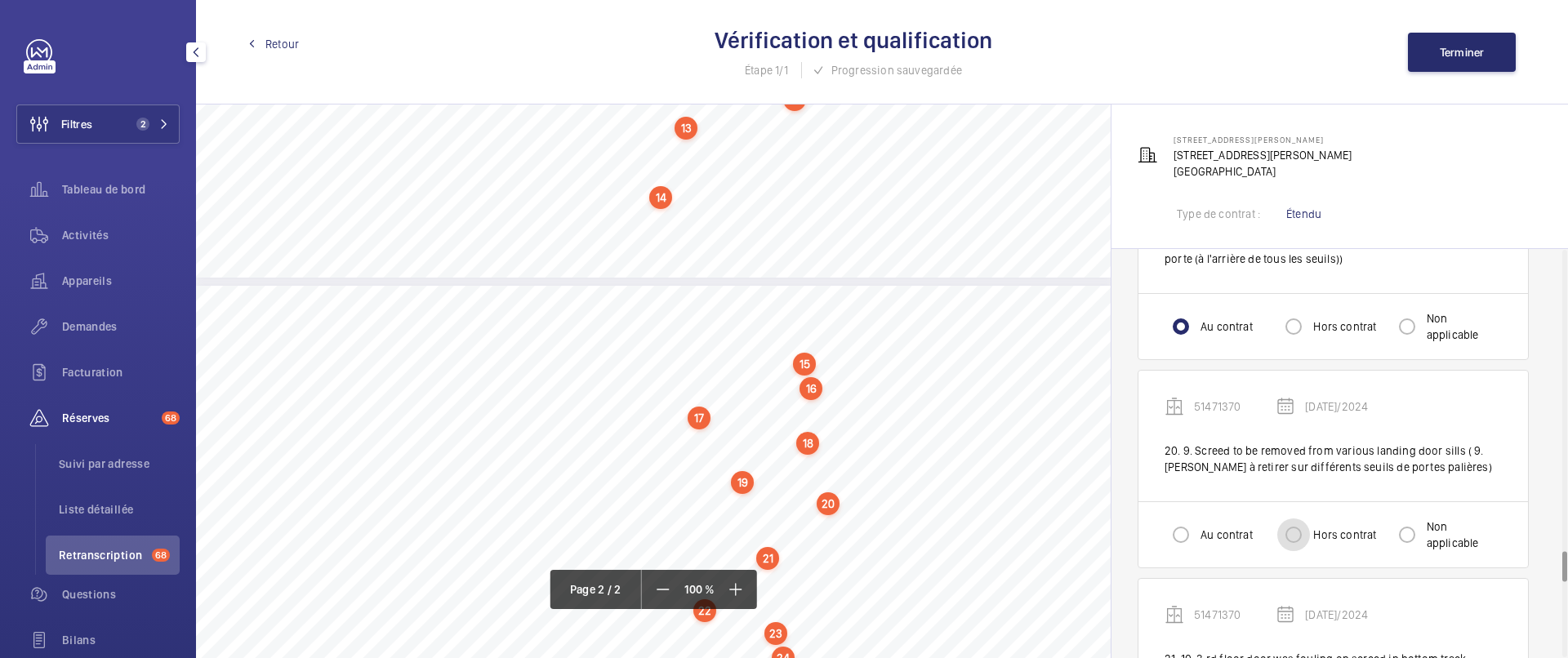 click on "Hors contrat" at bounding box center [1294, 535] 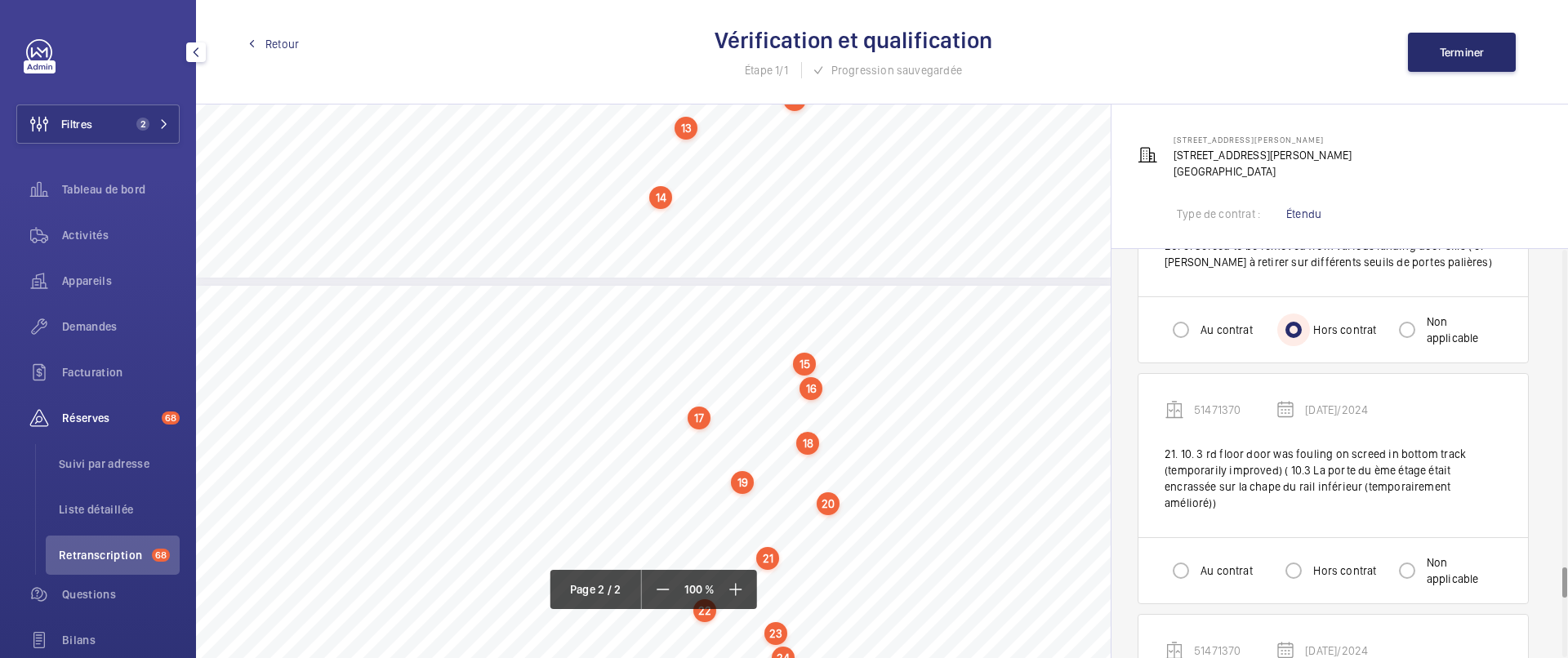 scroll, scrollTop: 4253, scrollLeft: 0, axis: vertical 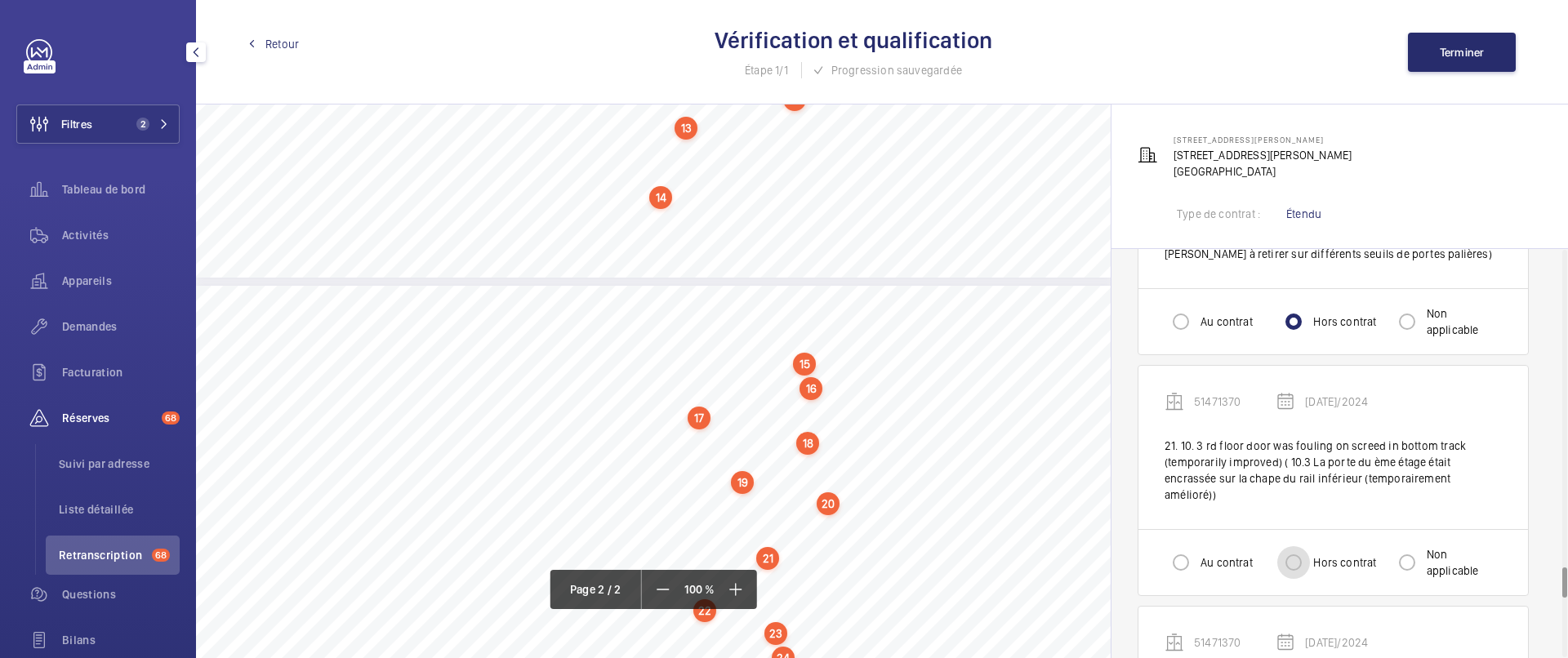 click on "Hors contrat" at bounding box center [1294, 562] 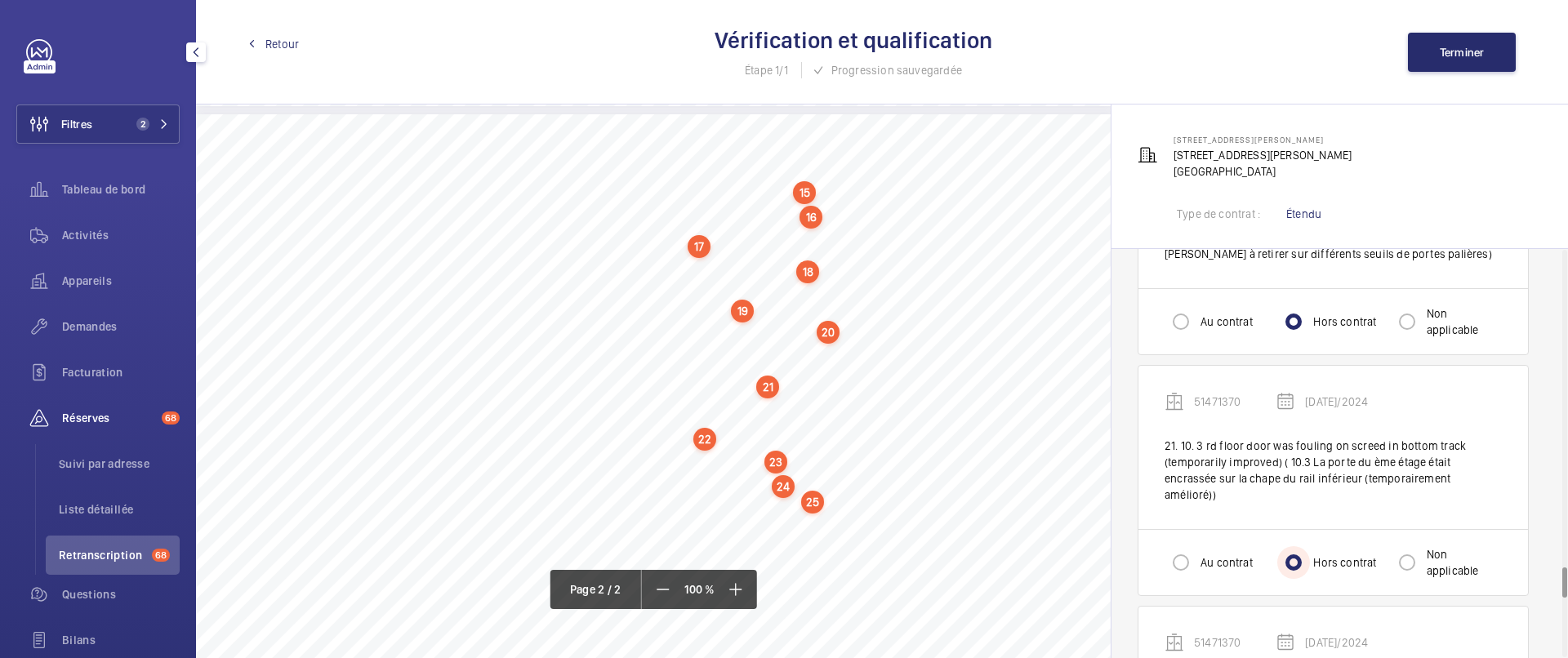 scroll, scrollTop: 672, scrollLeft: 0, axis: vertical 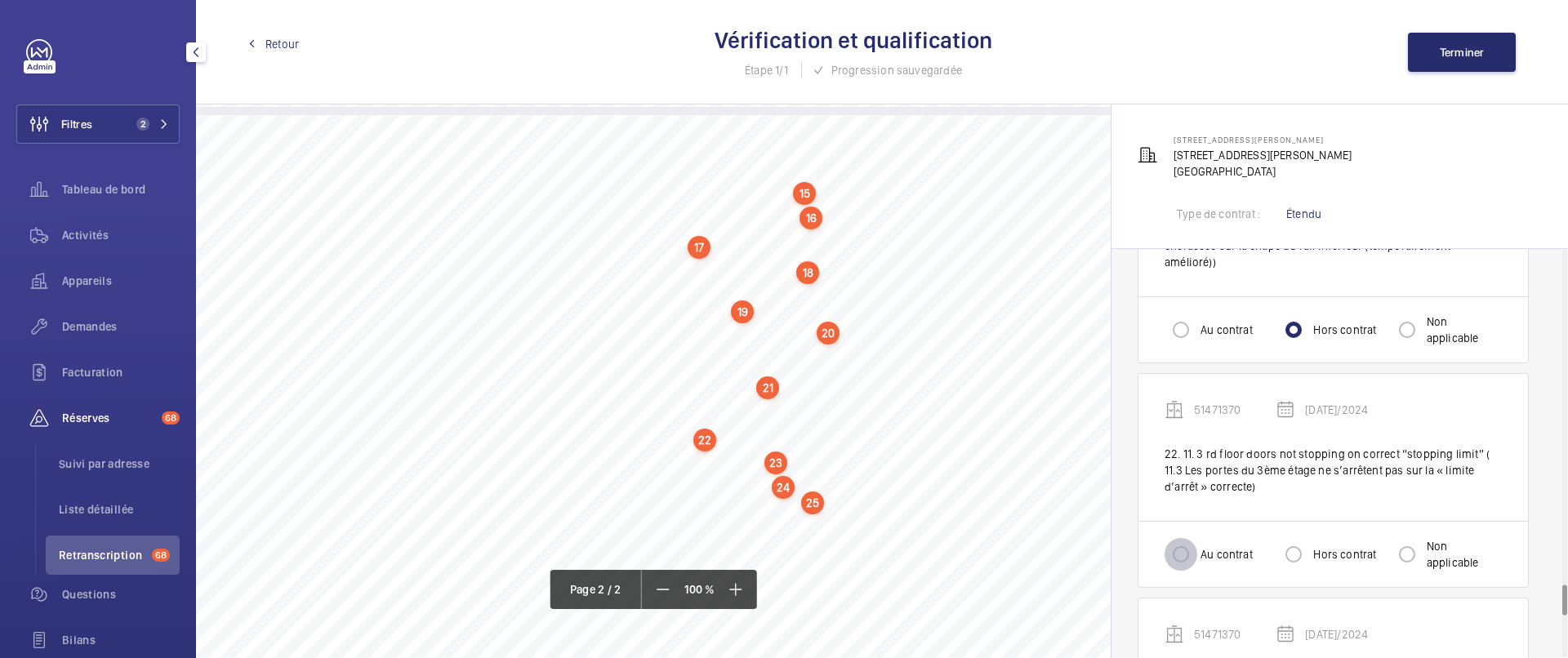 click on "Au contrat" at bounding box center [1181, 554] 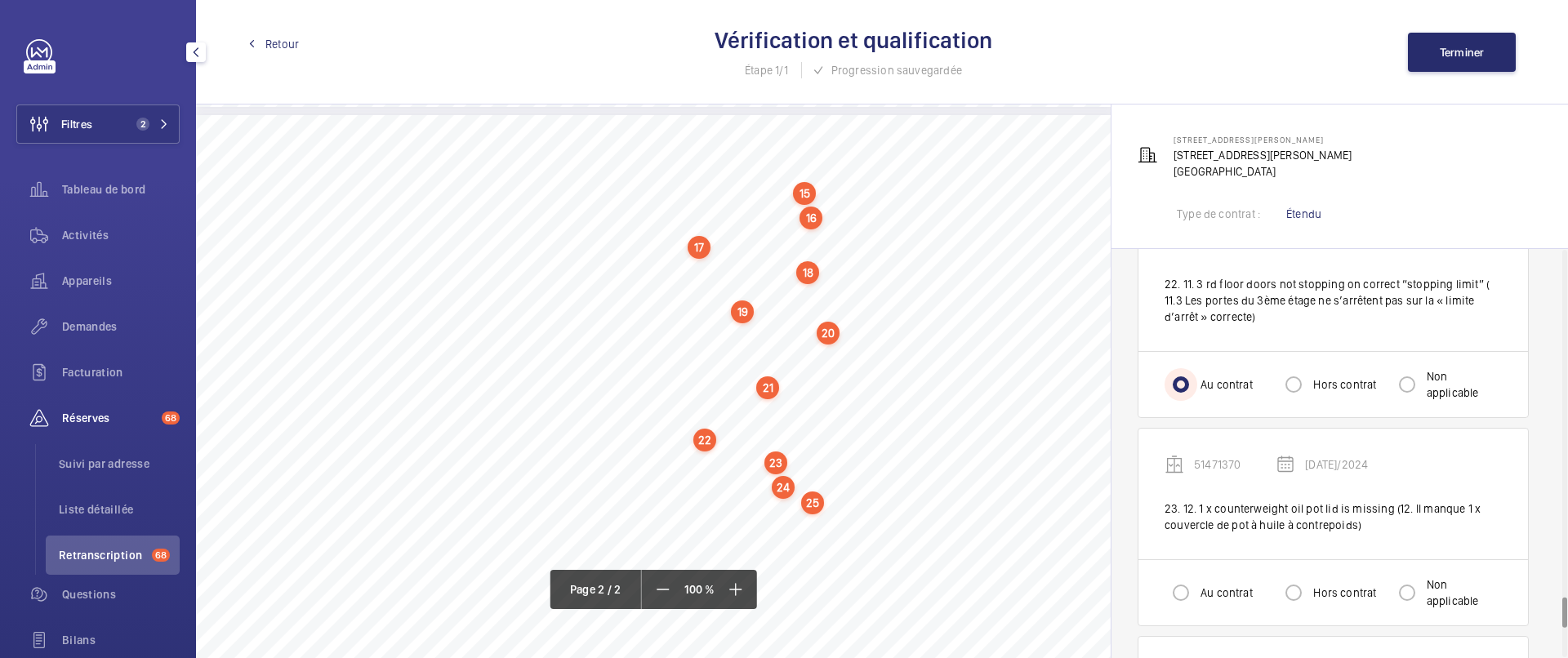 scroll, scrollTop: 4667, scrollLeft: 0, axis: vertical 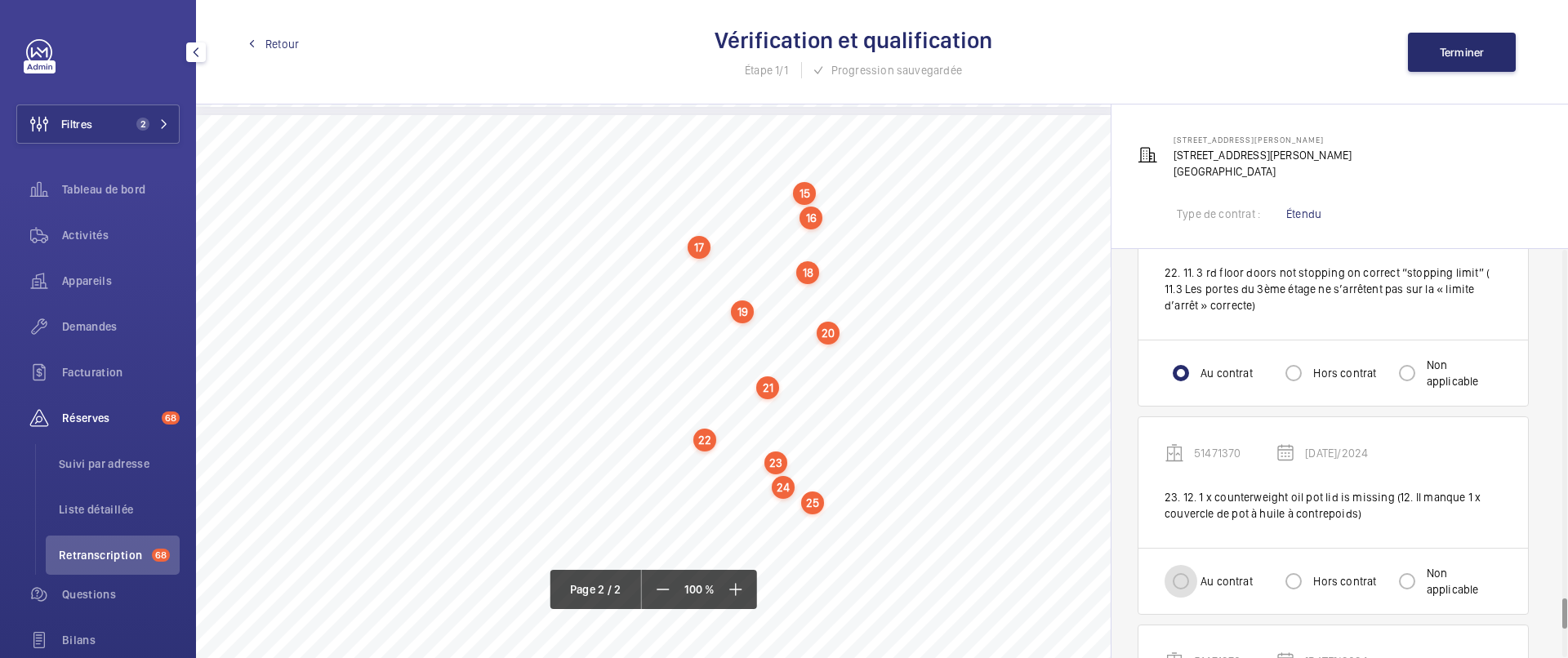 click on "Au contrat" at bounding box center [1181, 581] 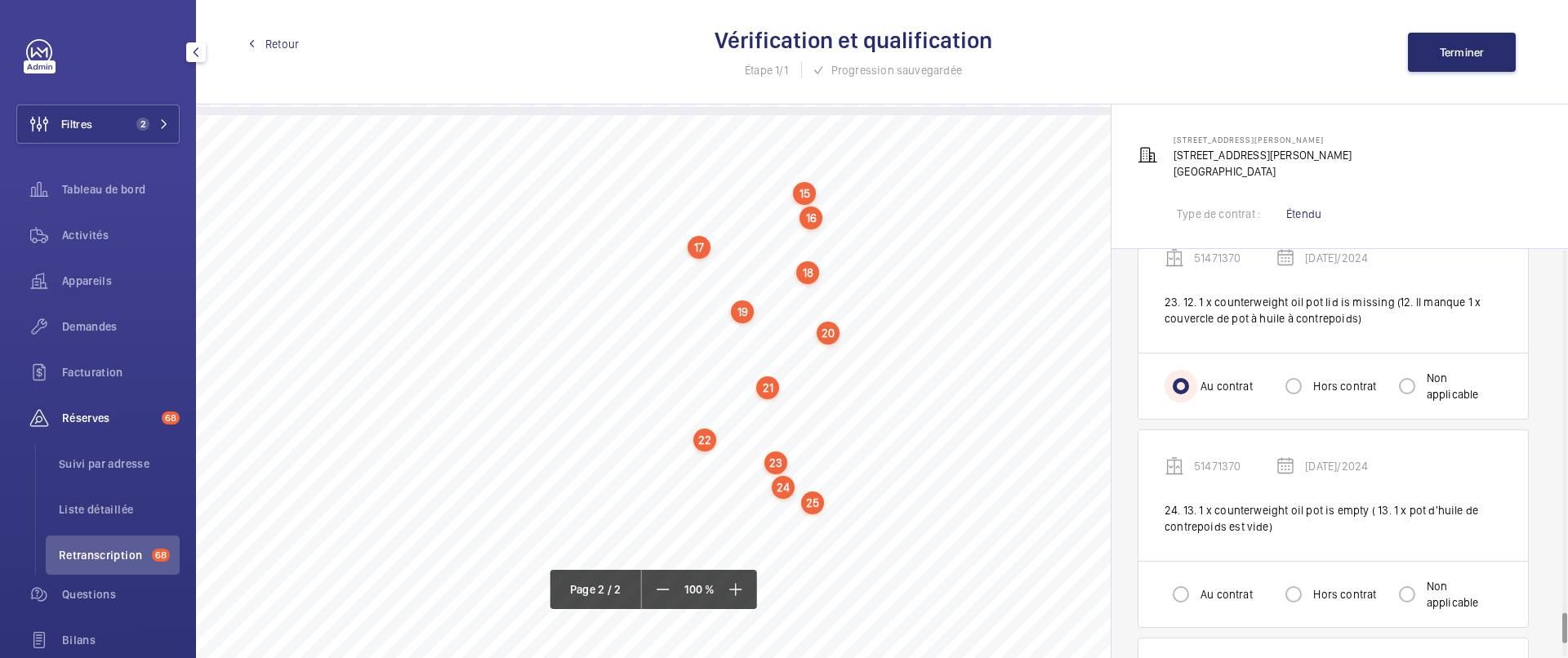 scroll, scrollTop: 4875, scrollLeft: 0, axis: vertical 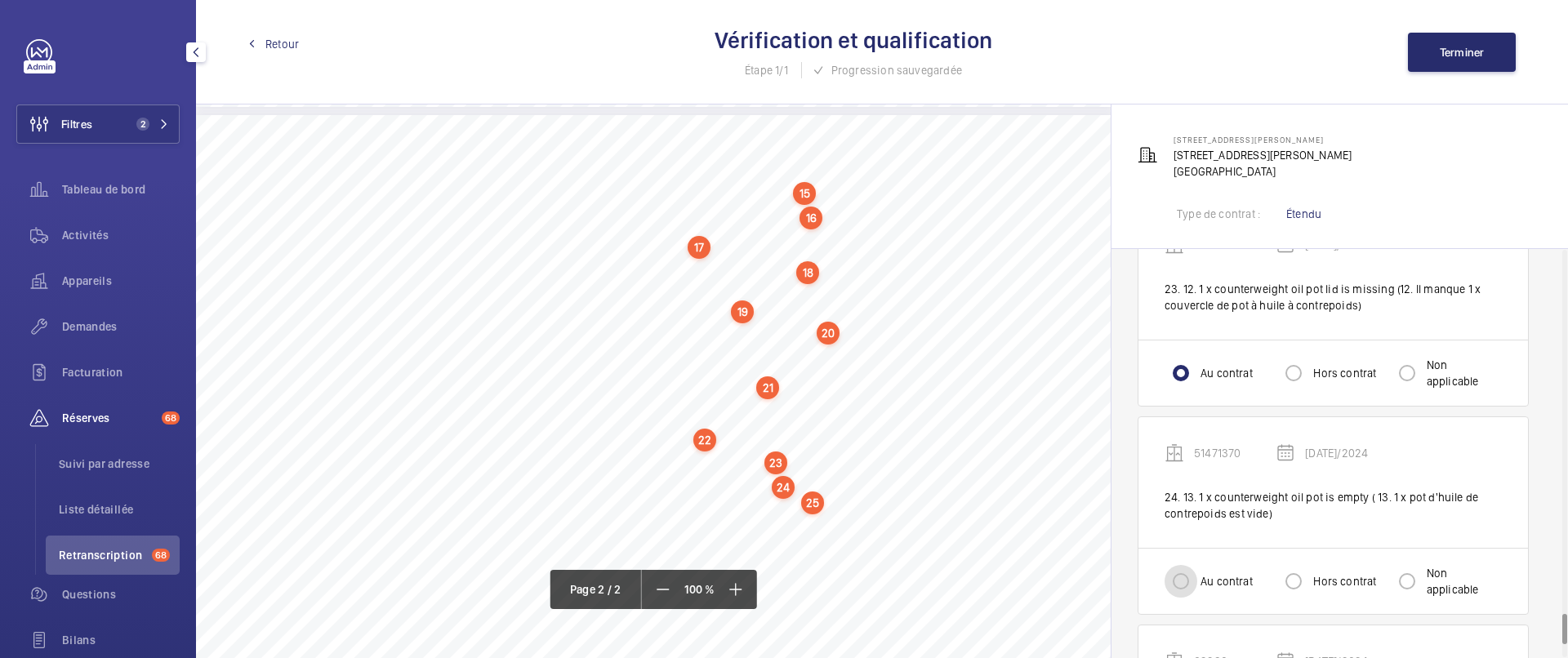 click on "Au contrat" at bounding box center (1181, 581) 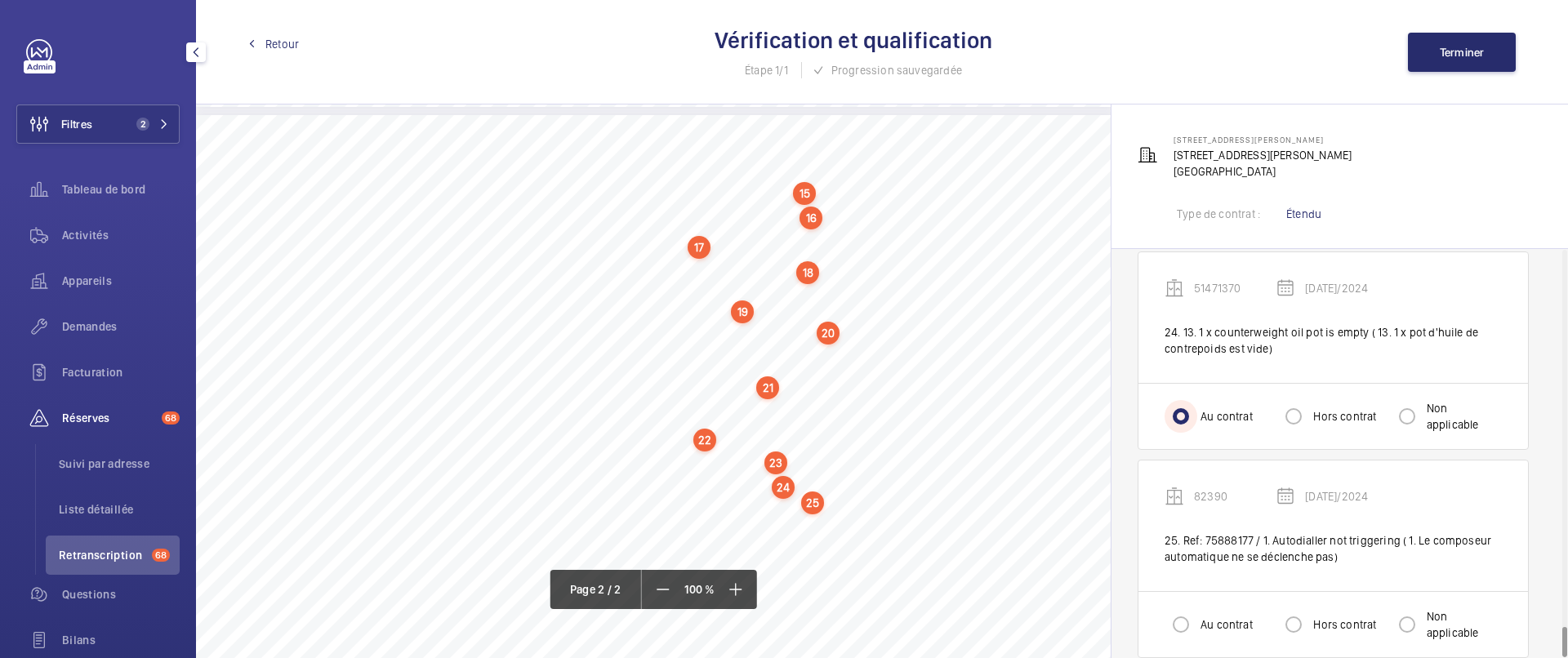 scroll, scrollTop: 5050, scrollLeft: 0, axis: vertical 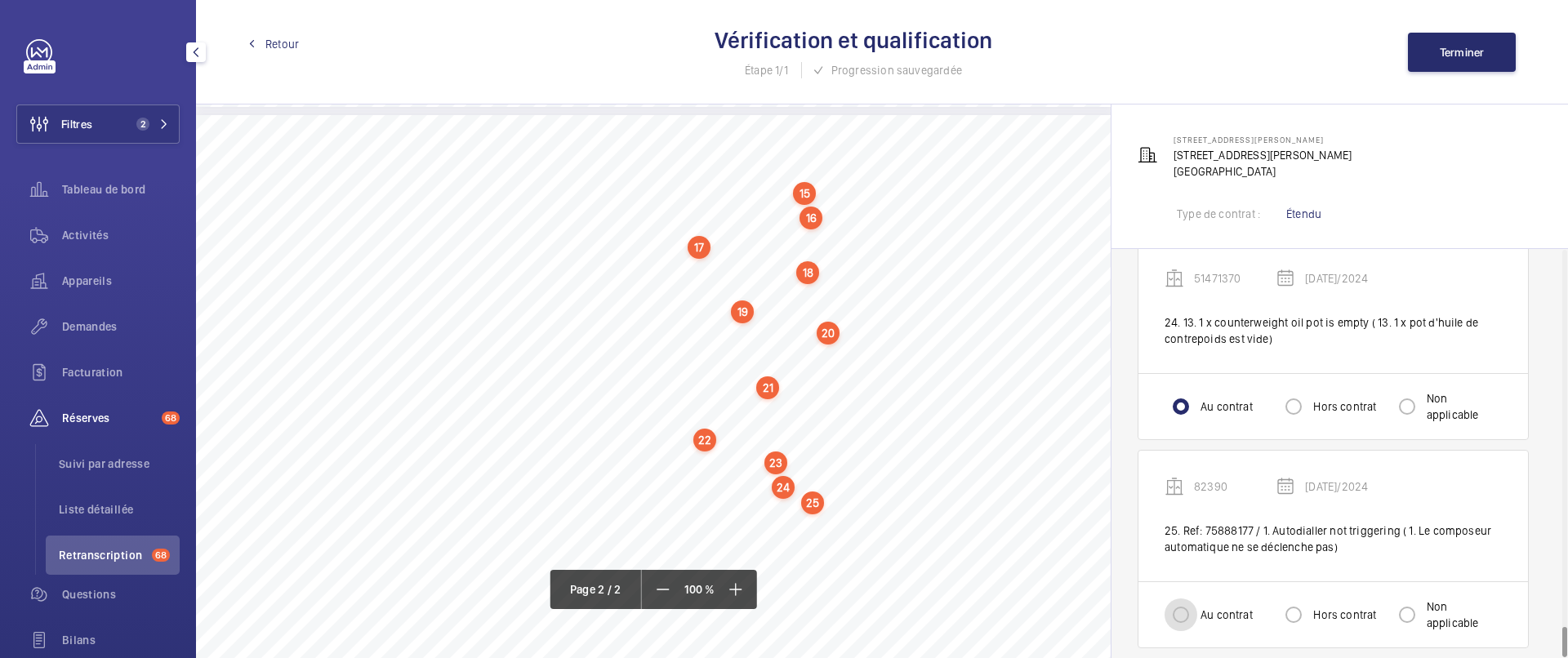 click on "Au contrat" at bounding box center (1181, 615) 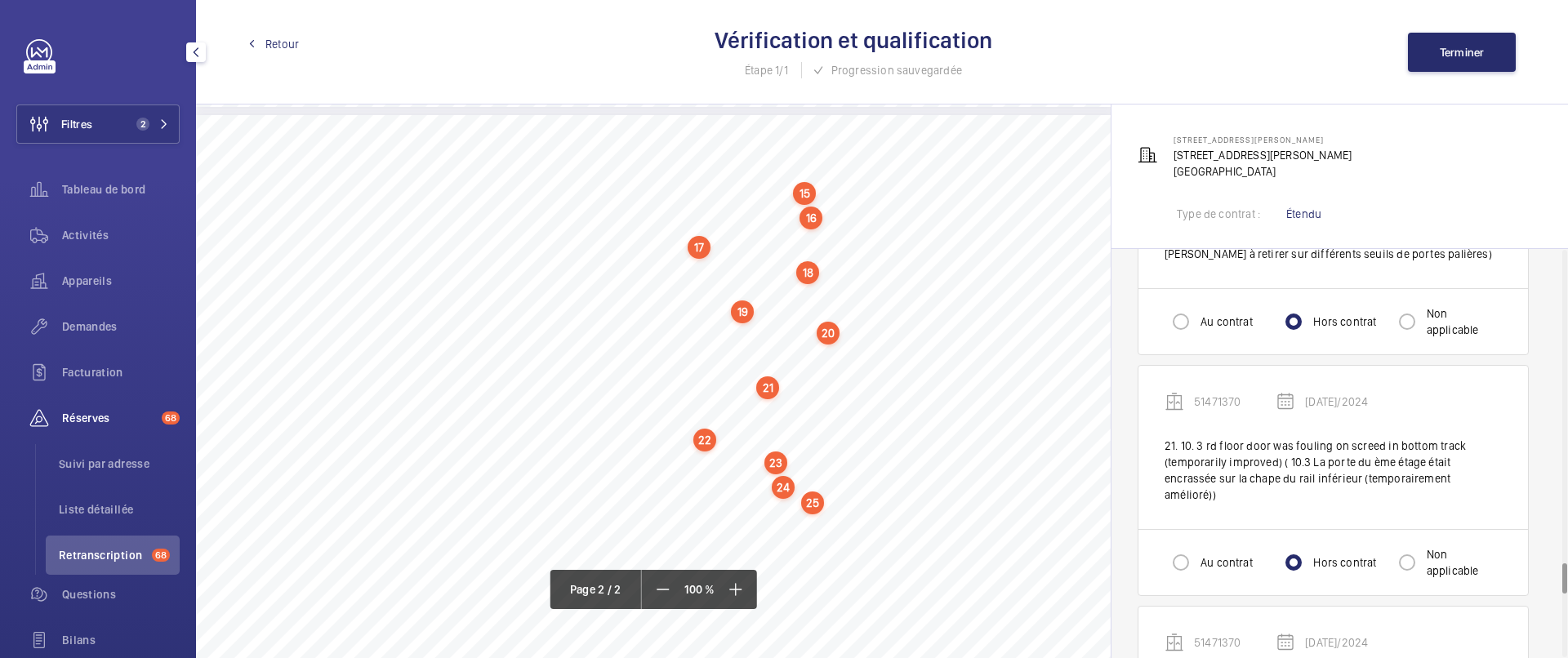 scroll, scrollTop: 4291, scrollLeft: 0, axis: vertical 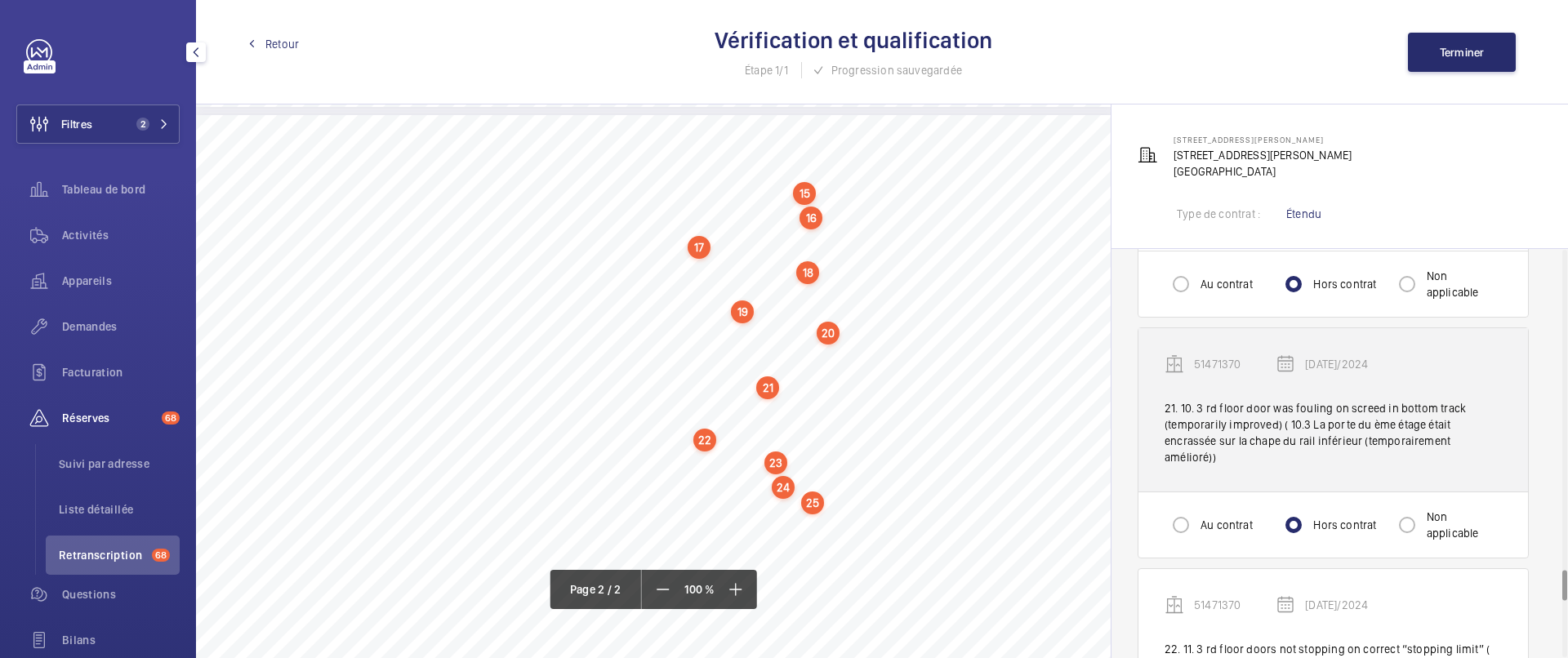 click on "21. 10. 3
rd floor door was fouling on screed in bottom track
(temporarily improved) (
10.3
La porte du ème étage était encrassée sur la chape du rail
inférieur (temporairement amélioré))" 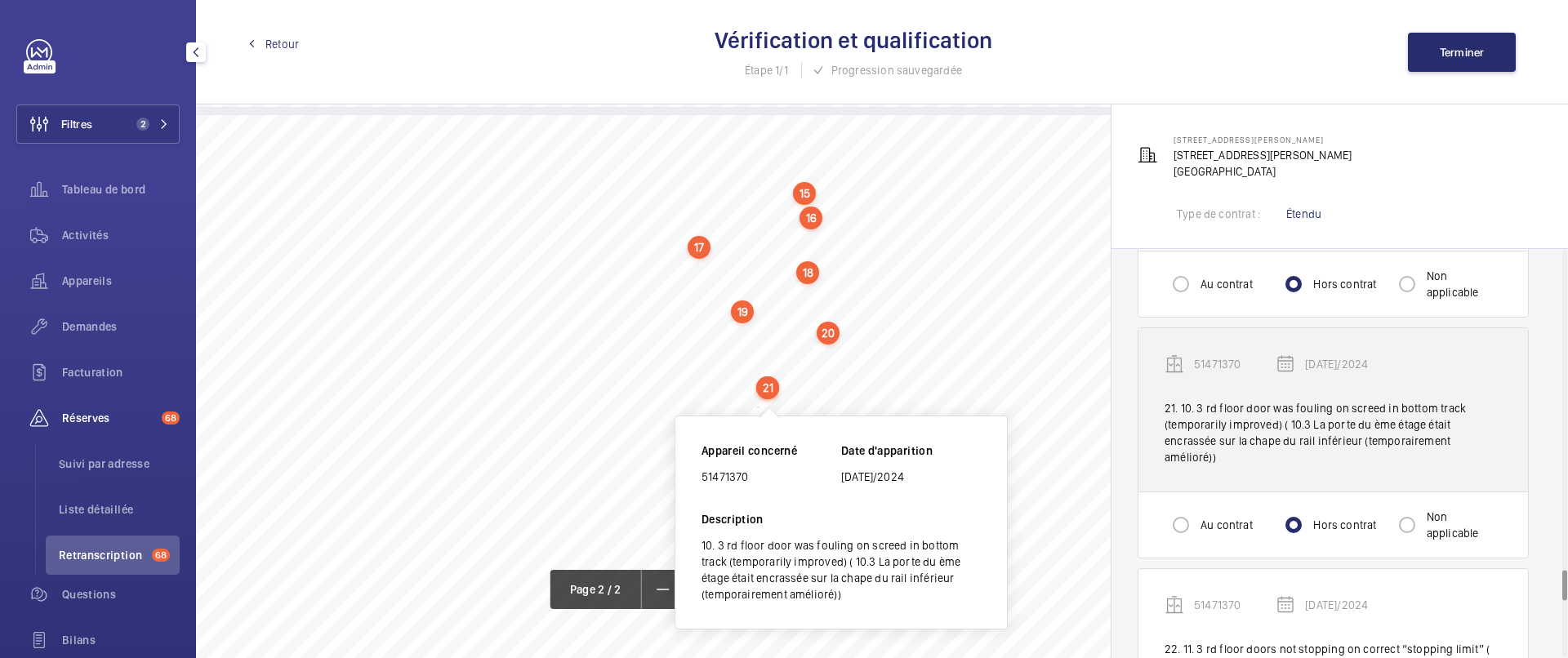 scroll, scrollTop: 681, scrollLeft: 0, axis: vertical 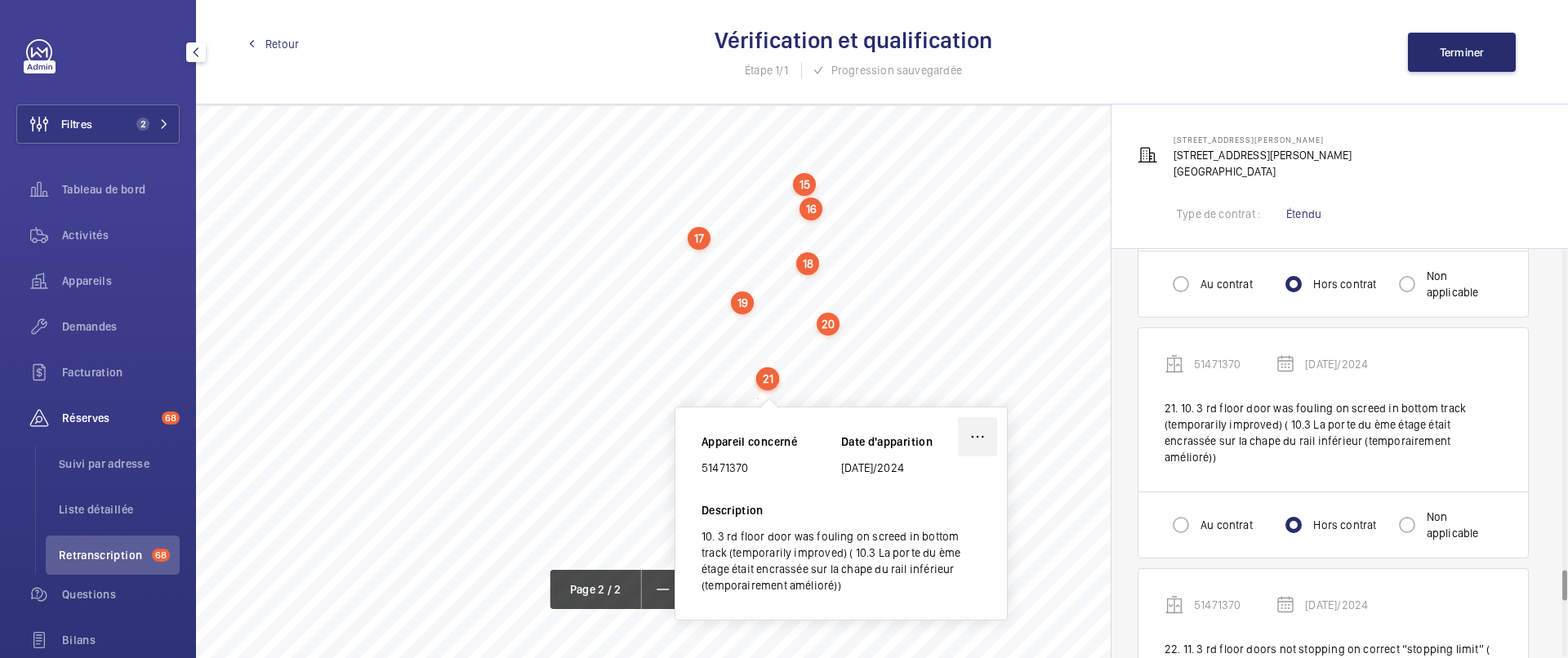 click 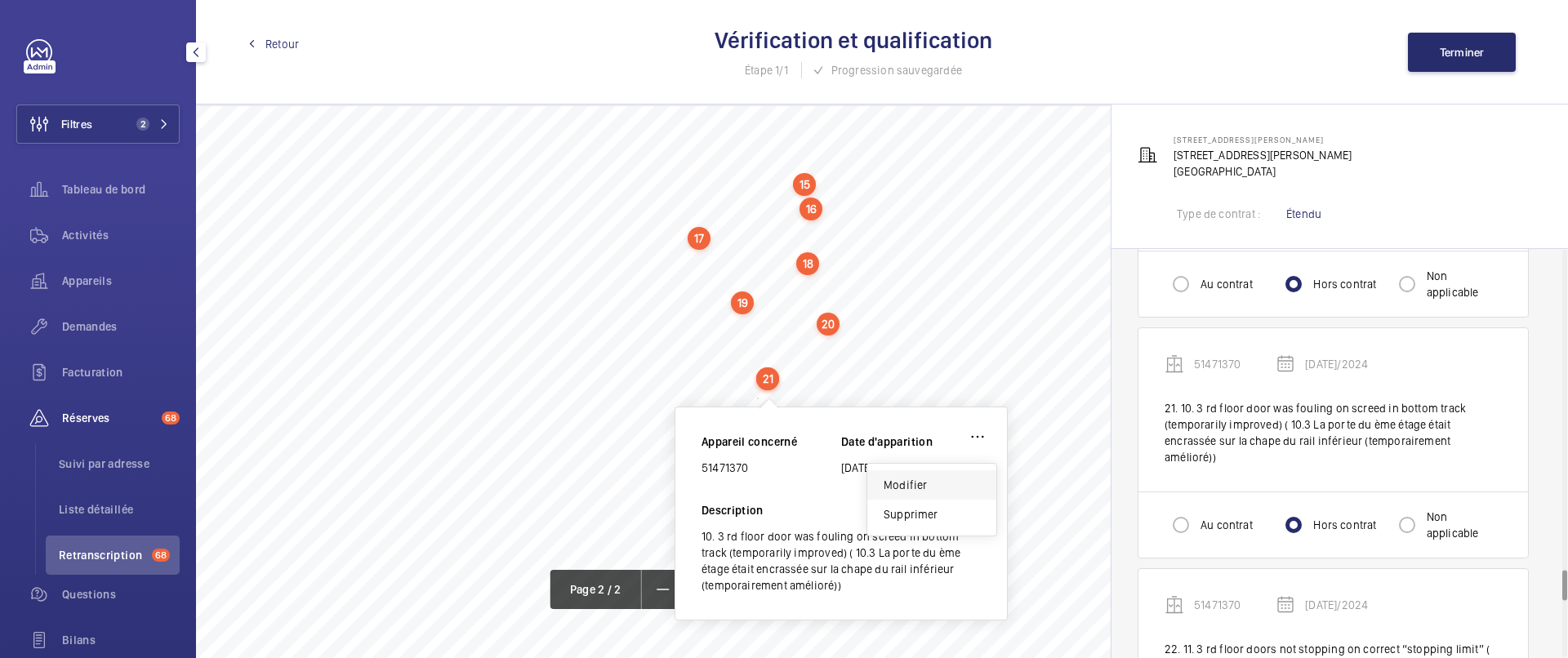 click on "Modifier" 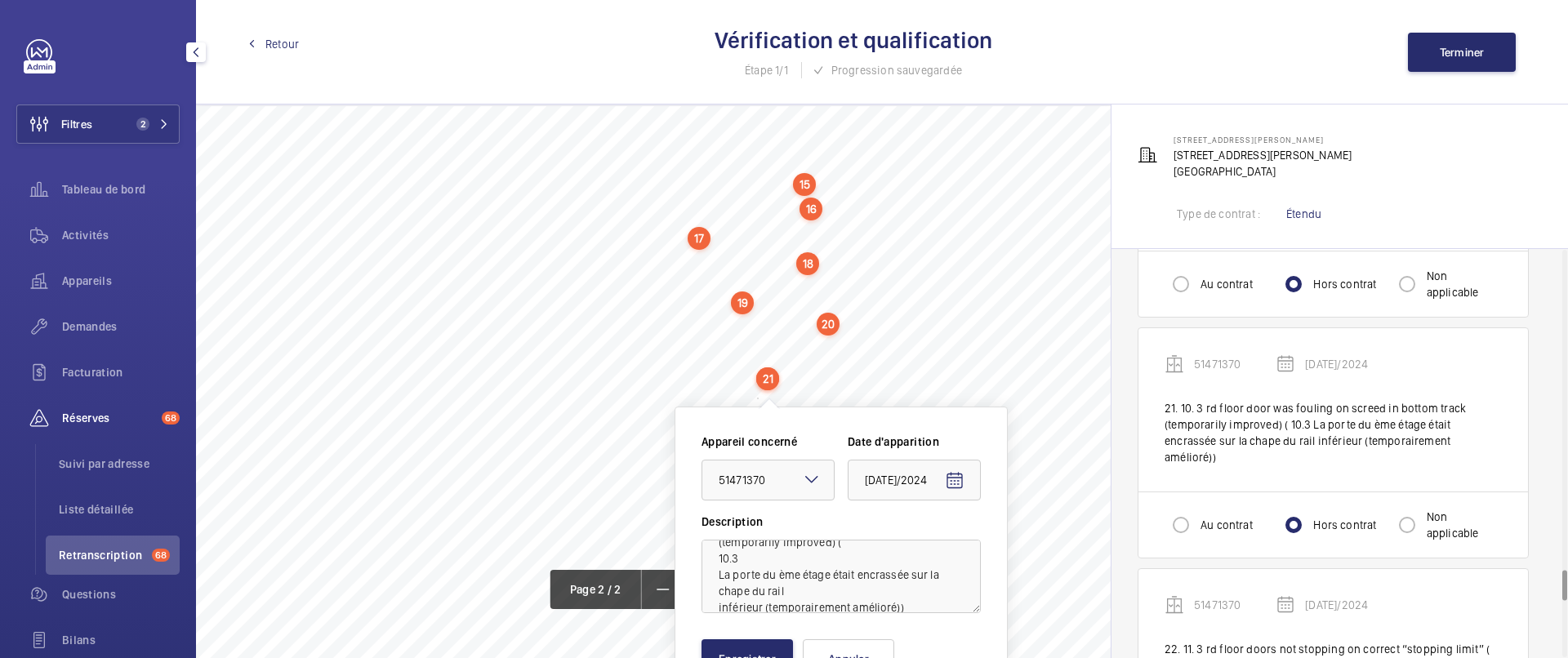 scroll, scrollTop: 76, scrollLeft: 0, axis: vertical 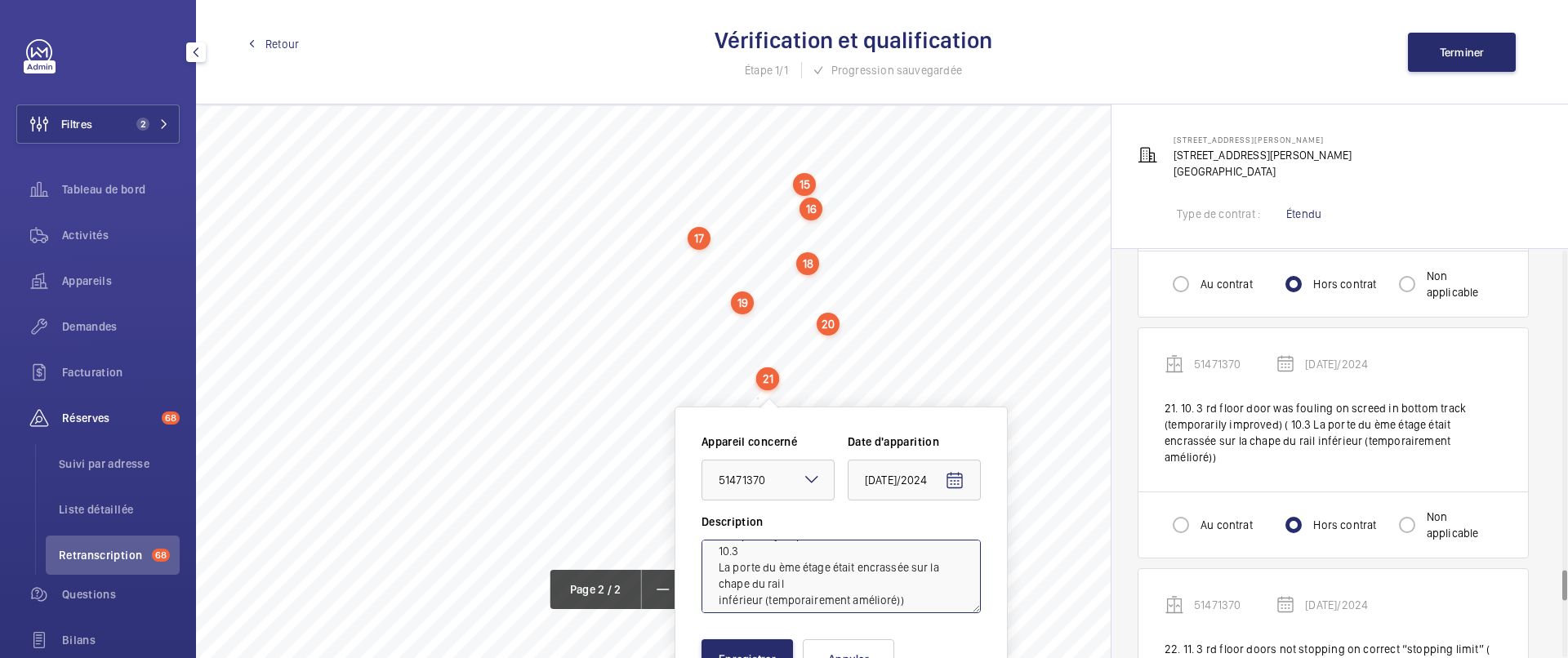 click on "10. 3
rd floor door was fouling on screed in bottom track
(temporarily improved) (
10.3
La porte du ème étage était encrassée sur la chape du rail
inférieur (temporairement amélioré))" 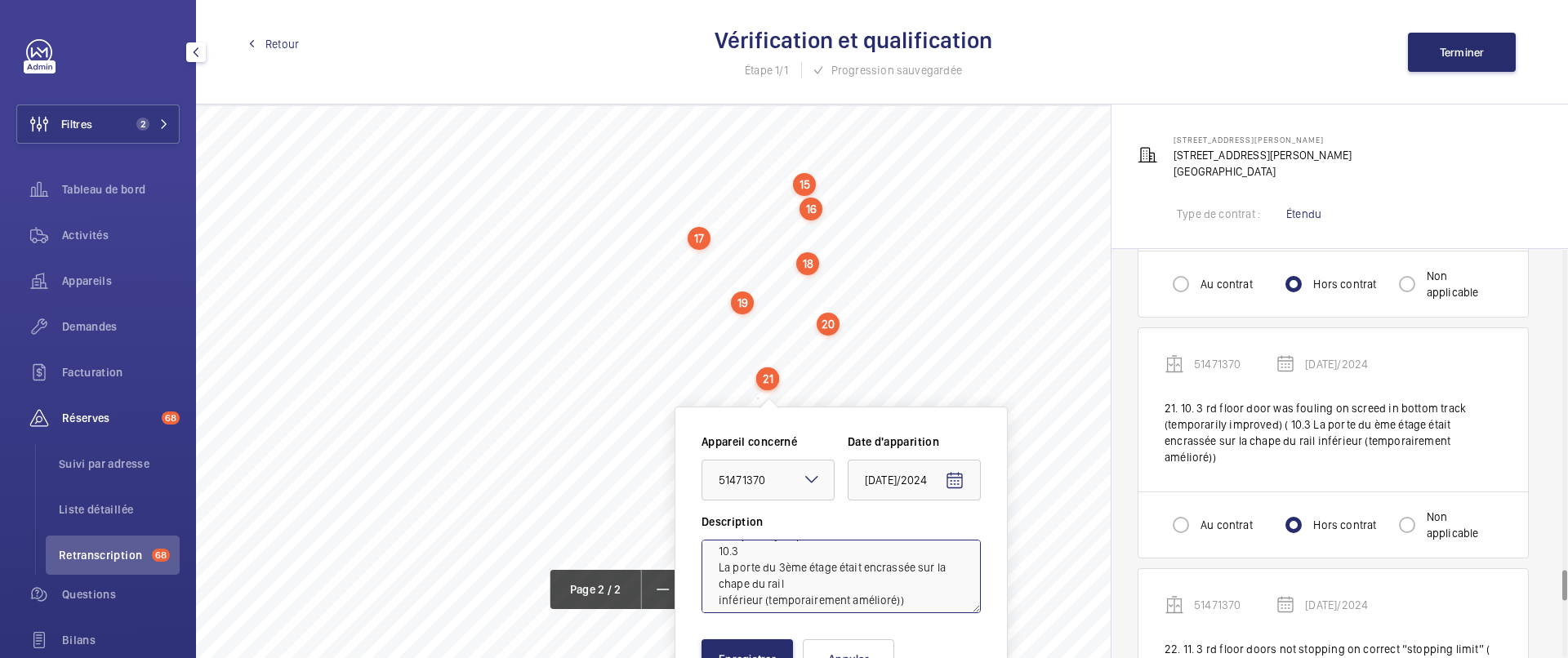 click on "10. 3
rd floor door was fouling on screed in bottom track
(temporarily improved) (
10.3
La porte du 3ème étage était encrassée sur la chape du rail
inférieur (temporairement amélioré))" 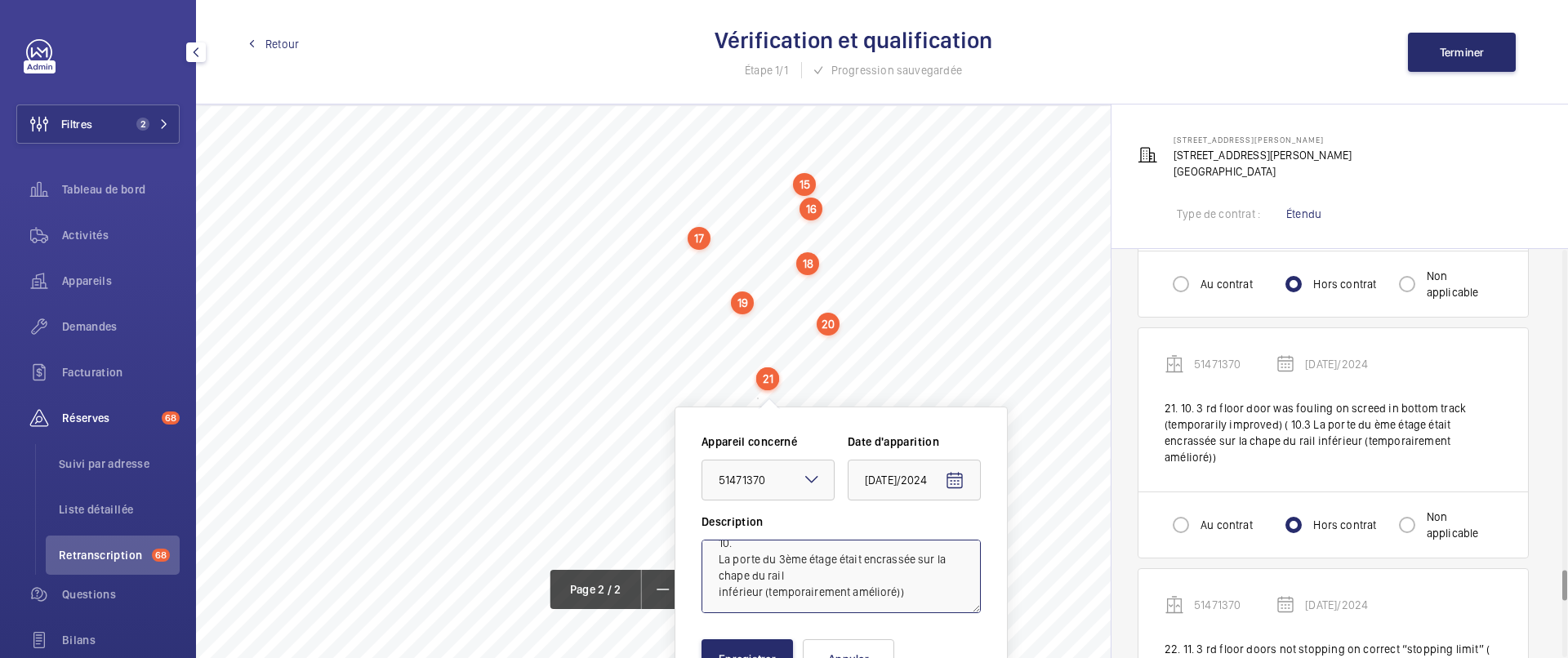 scroll, scrollTop: 85, scrollLeft: 0, axis: vertical 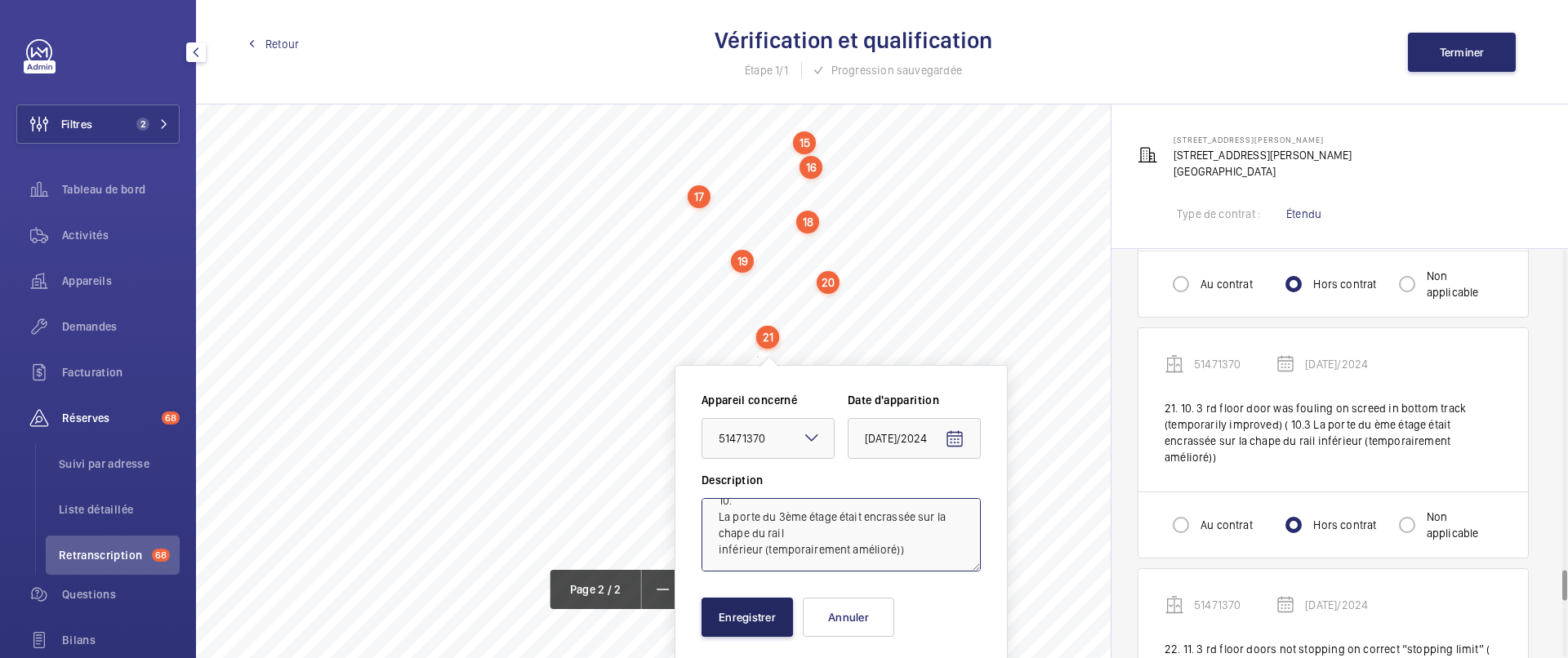 type on "10. 3
rd floor door was fouling on screed in bottom track
(temporarily improved) (
10.
La porte du 3ème étage était encrassée sur la chape du rail
inférieur (temporairement amélioré))" 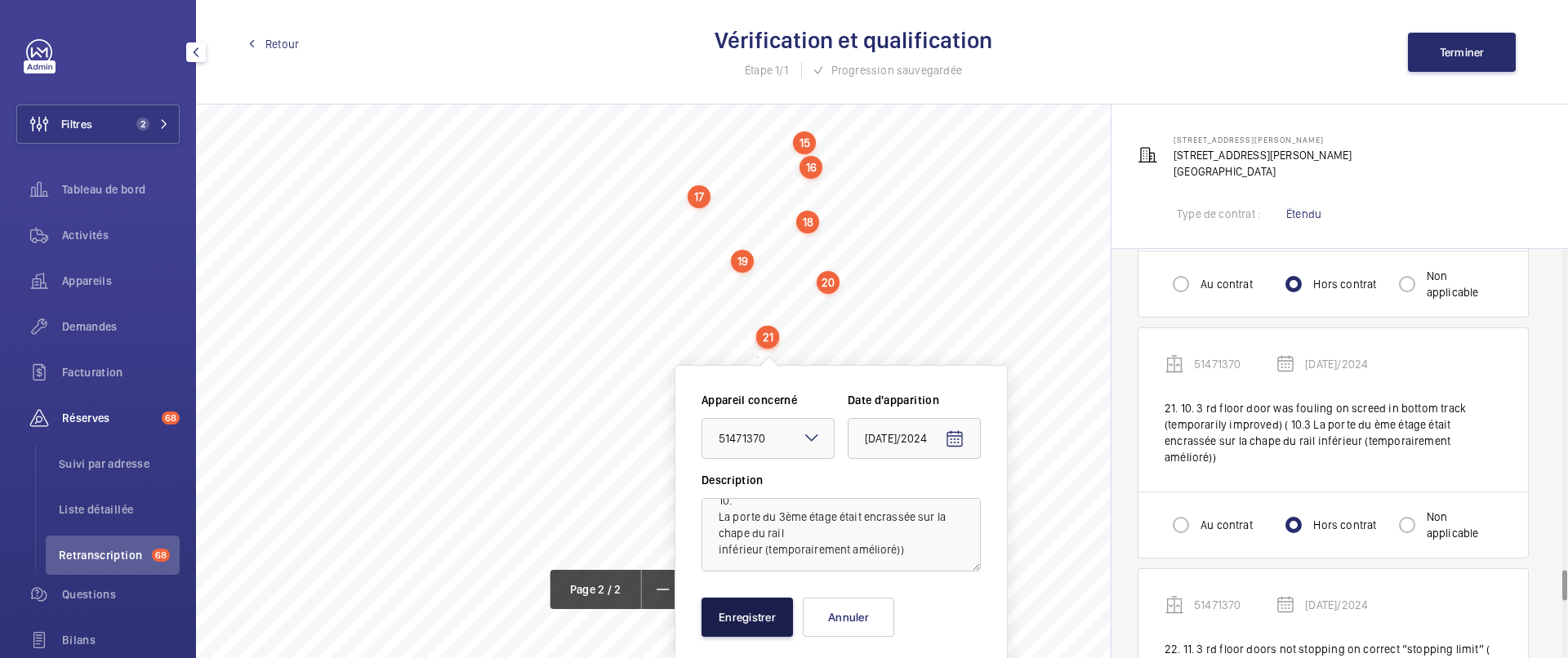 click on "Enregistrer" 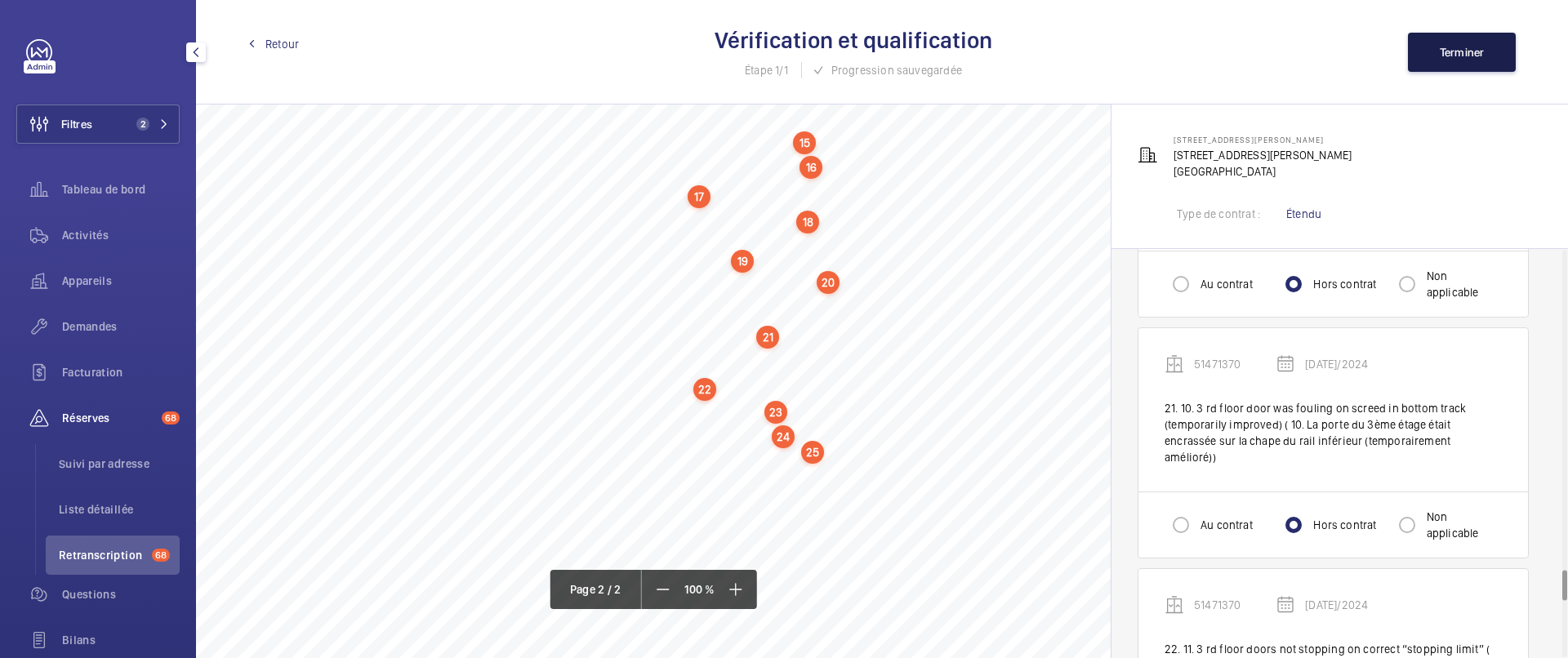 click on "Terminer" 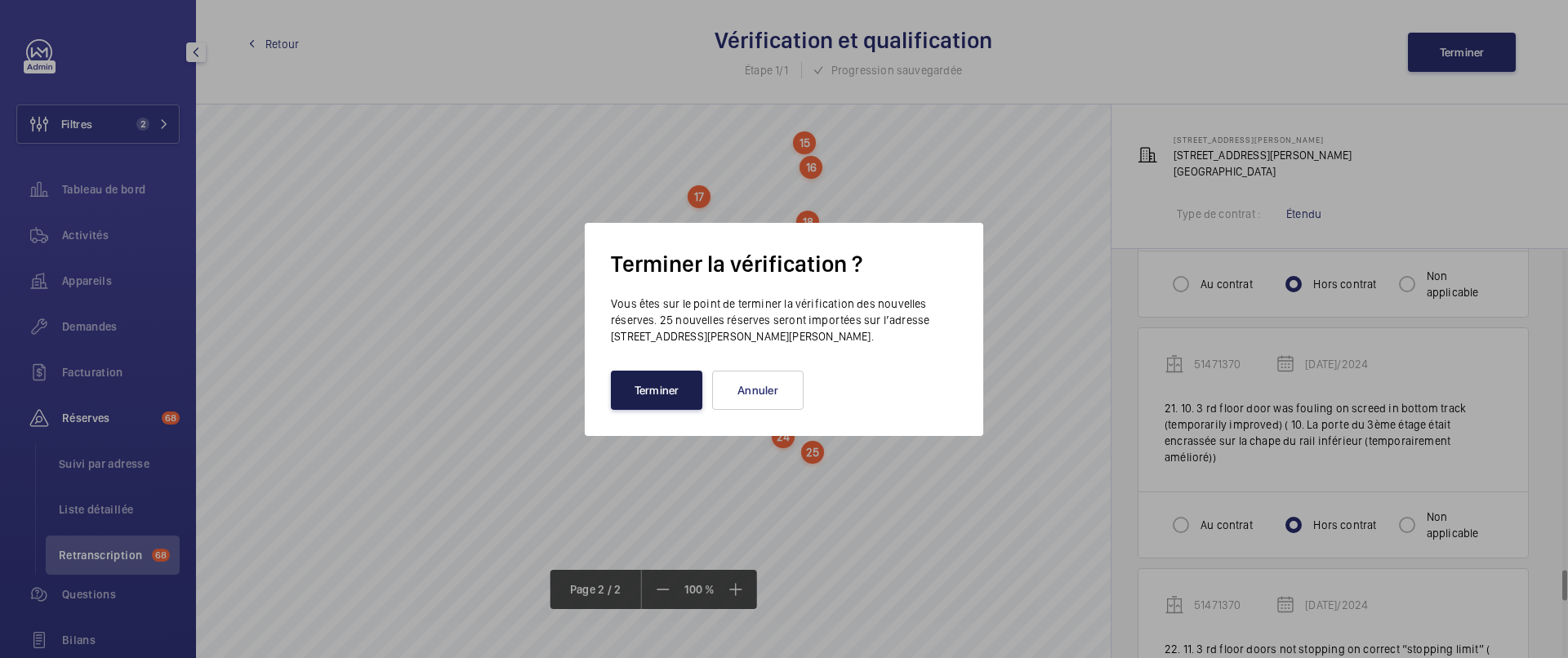 click on "Terminer" at bounding box center (657, 390) 